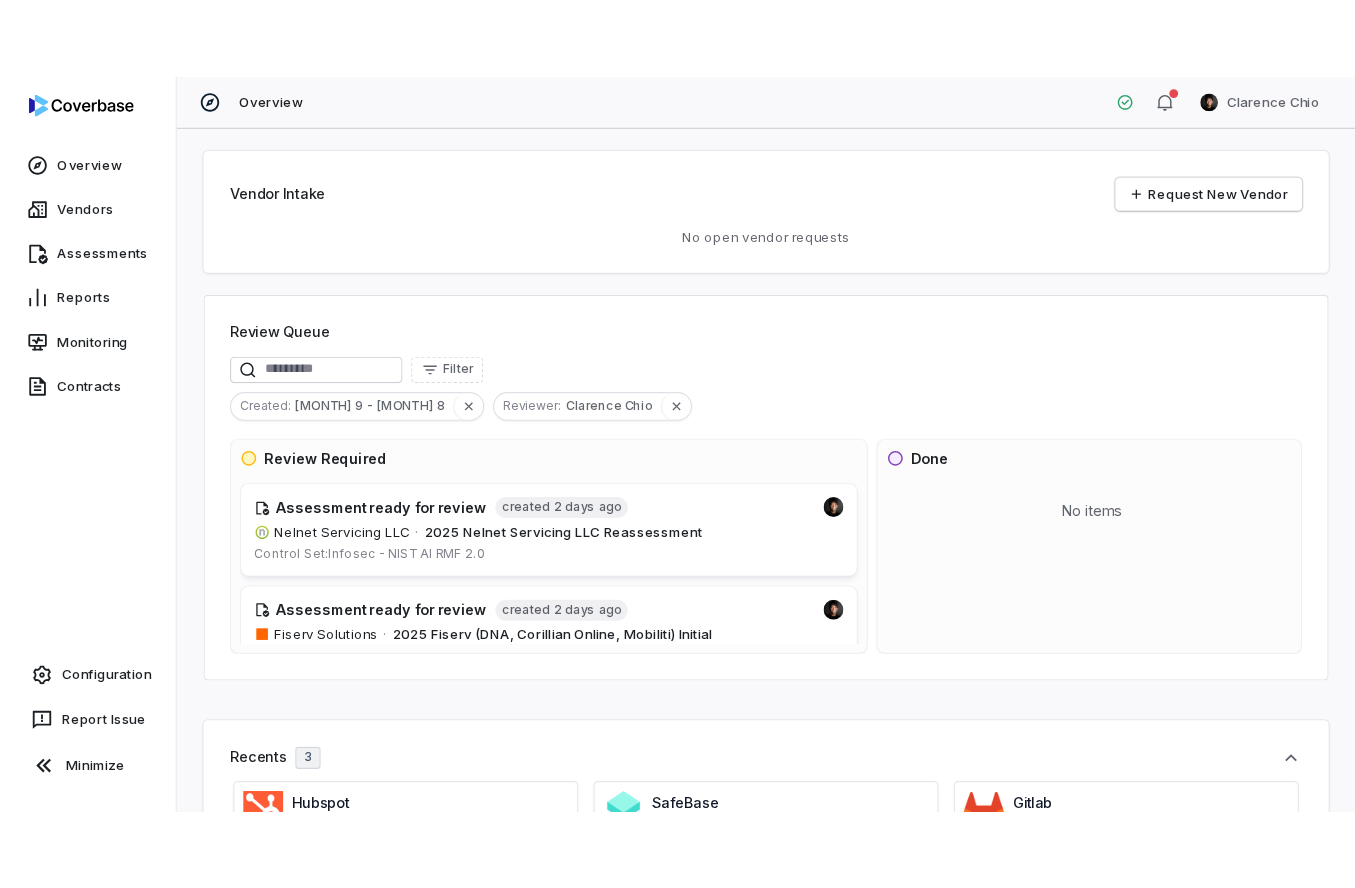 scroll, scrollTop: 0, scrollLeft: 0, axis: both 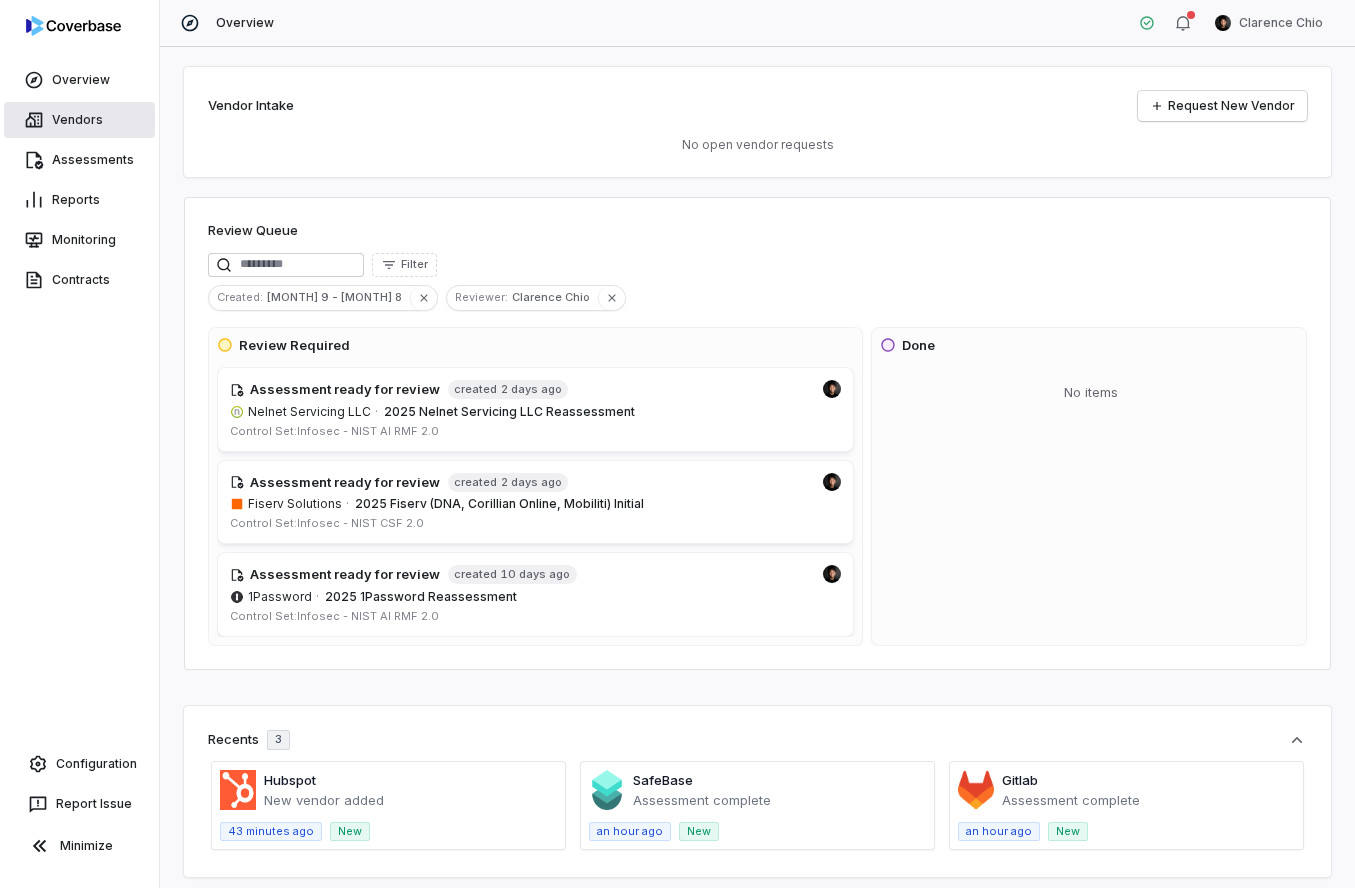 click on "Vendors" at bounding box center (79, 120) 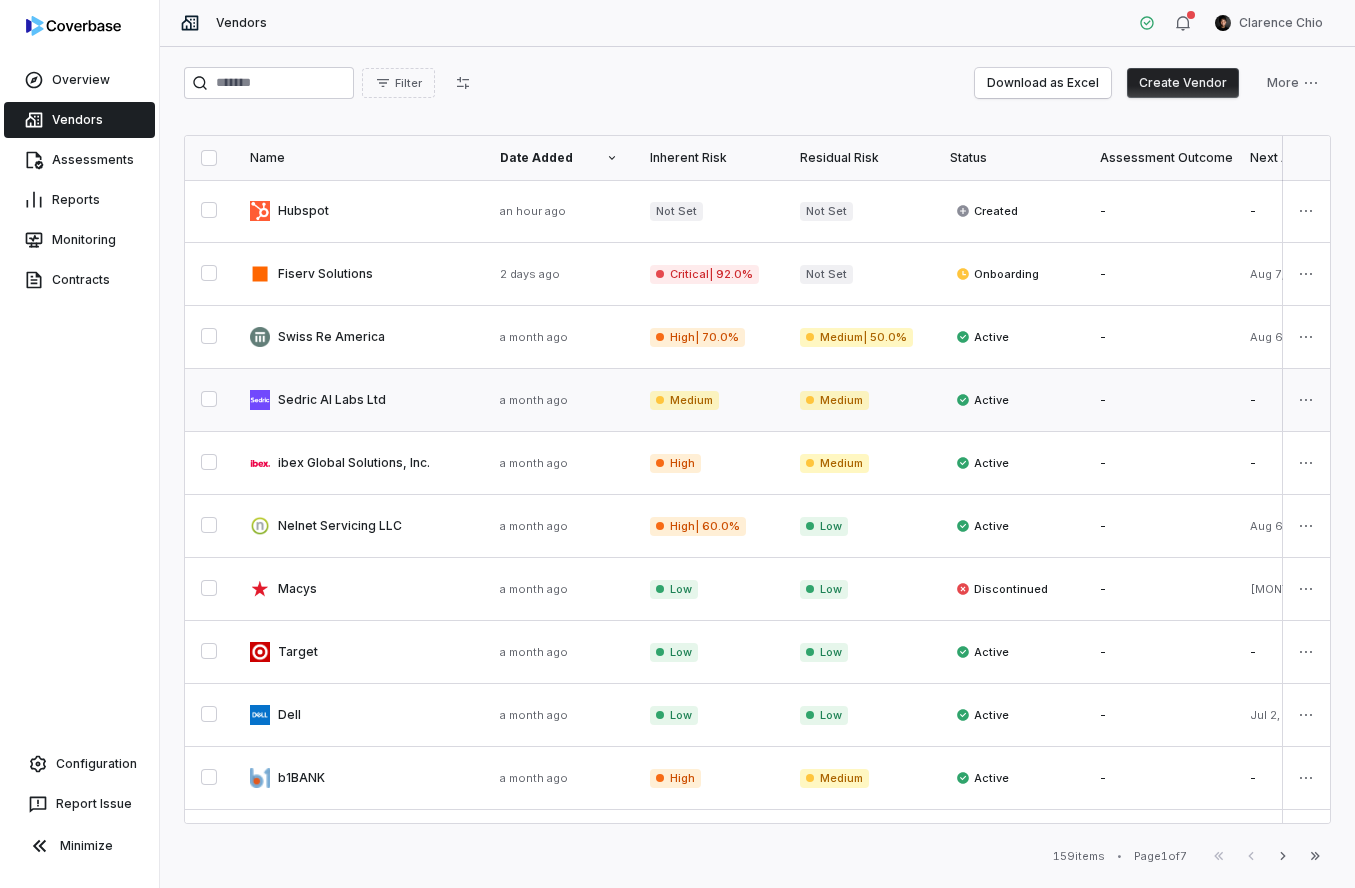 click at bounding box center [359, 400] 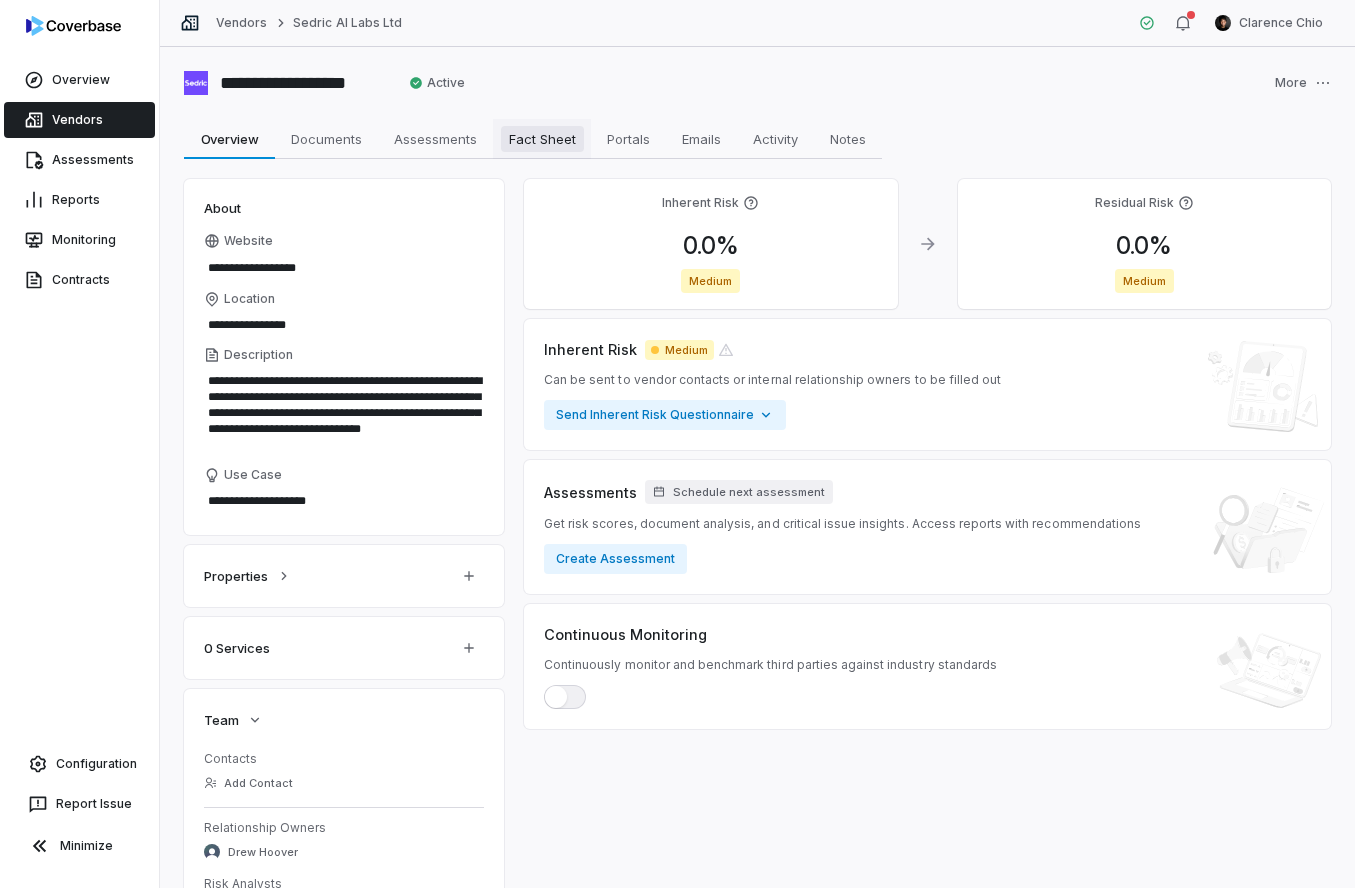 click on "Fact Sheet" at bounding box center (542, 139) 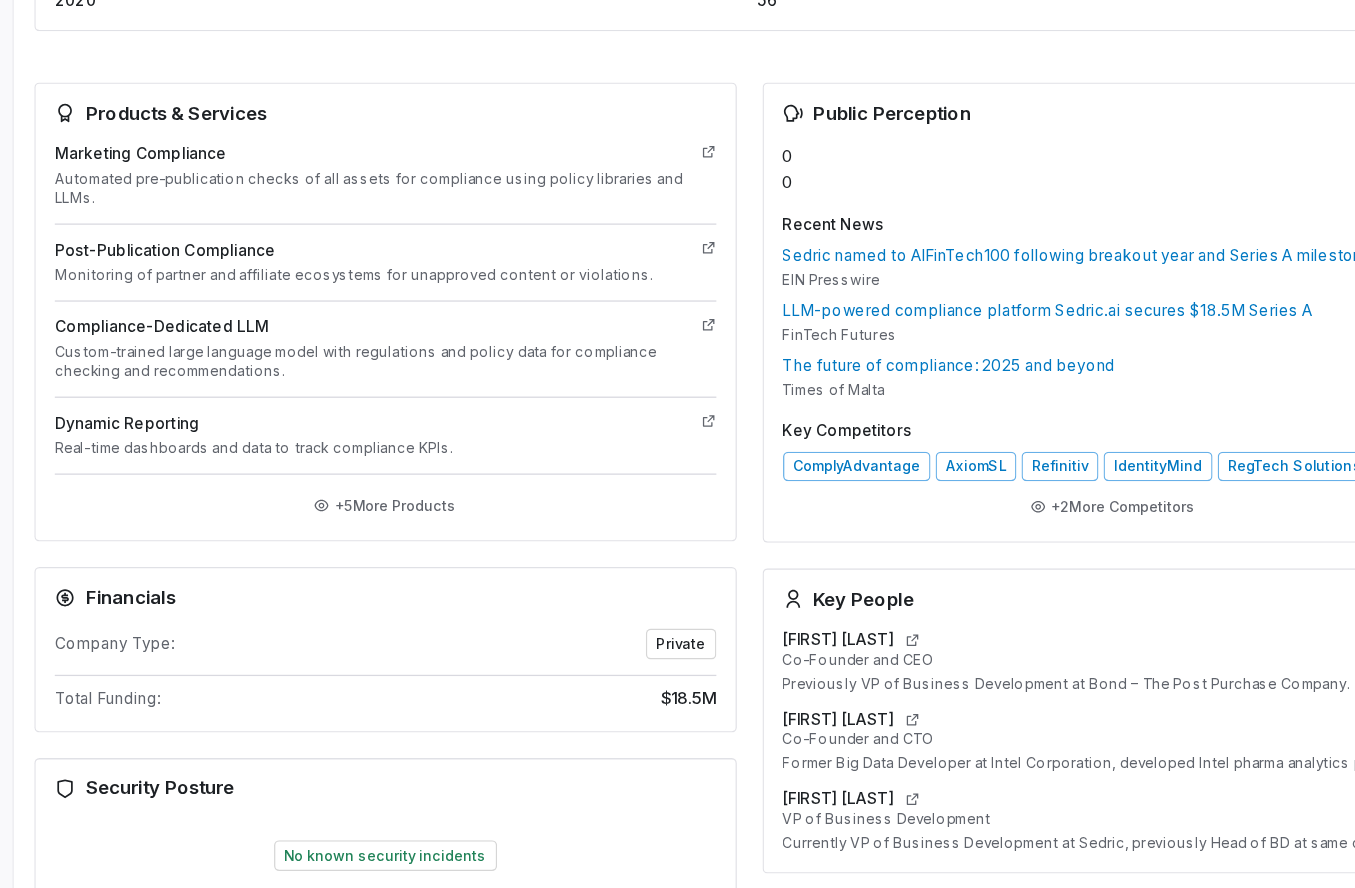 scroll, scrollTop: 469, scrollLeft: 0, axis: vertical 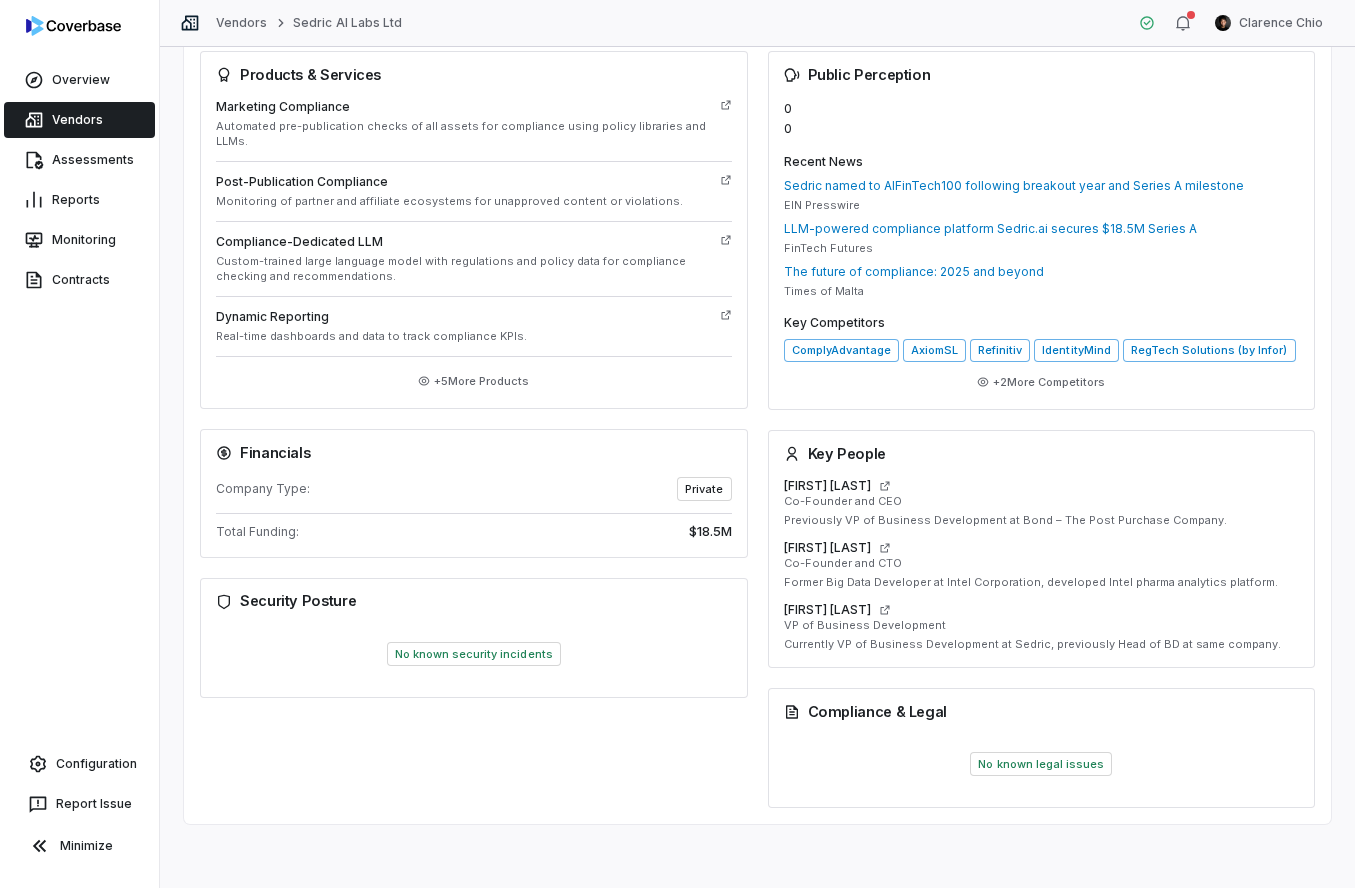 click on "Vendors" at bounding box center (79, 120) 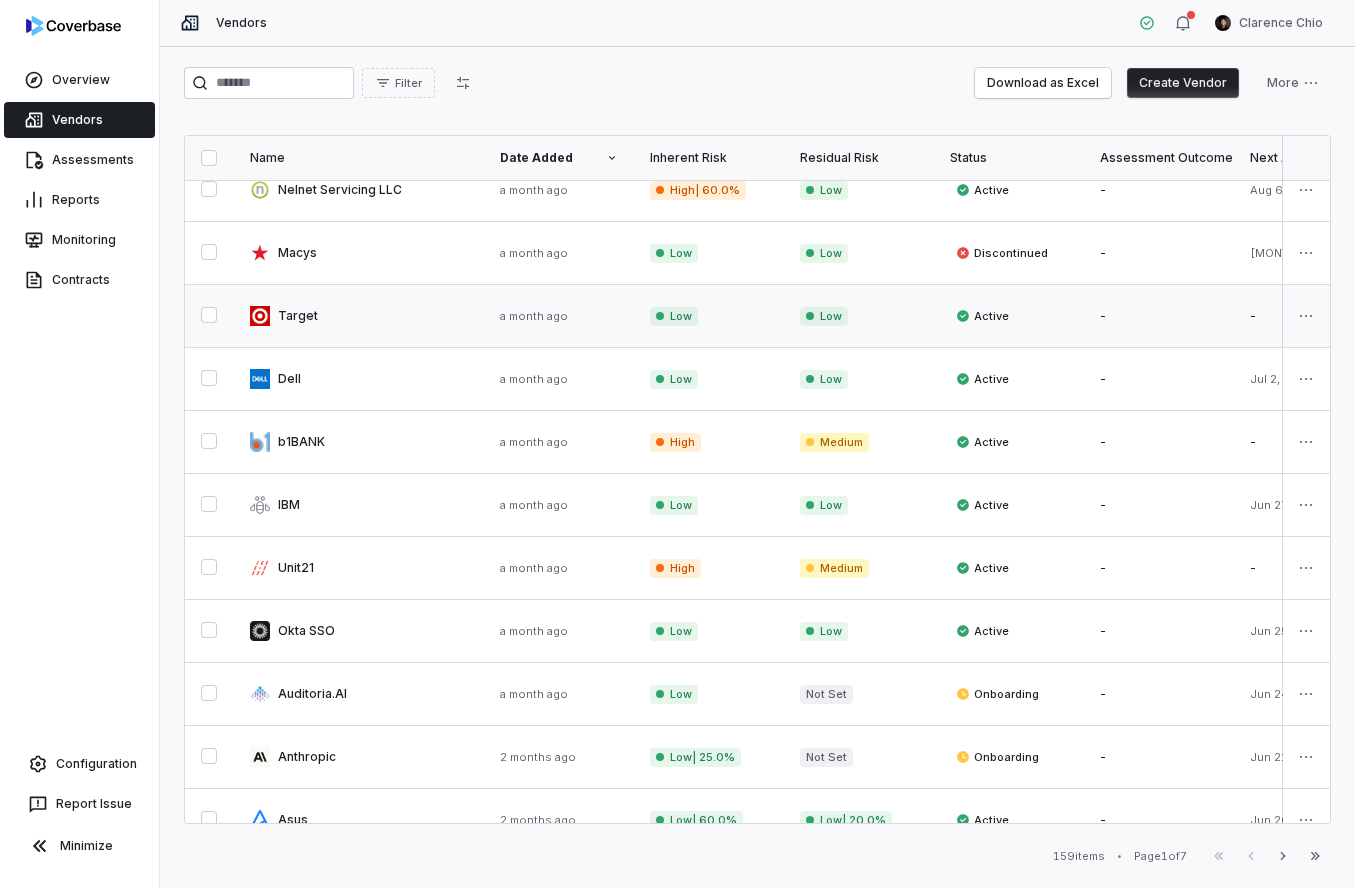 scroll, scrollTop: 330, scrollLeft: 0, axis: vertical 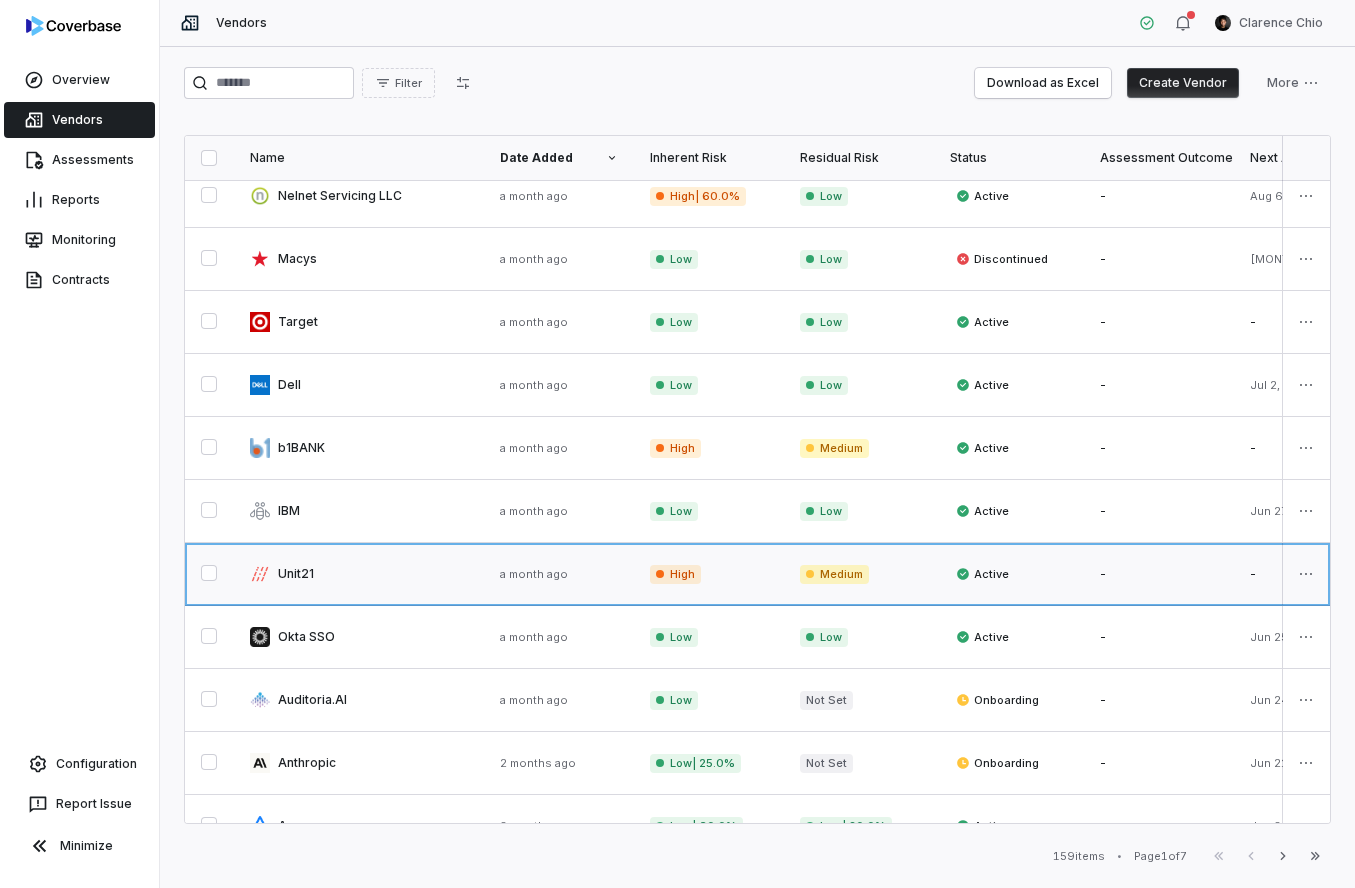 click at bounding box center [359, 574] 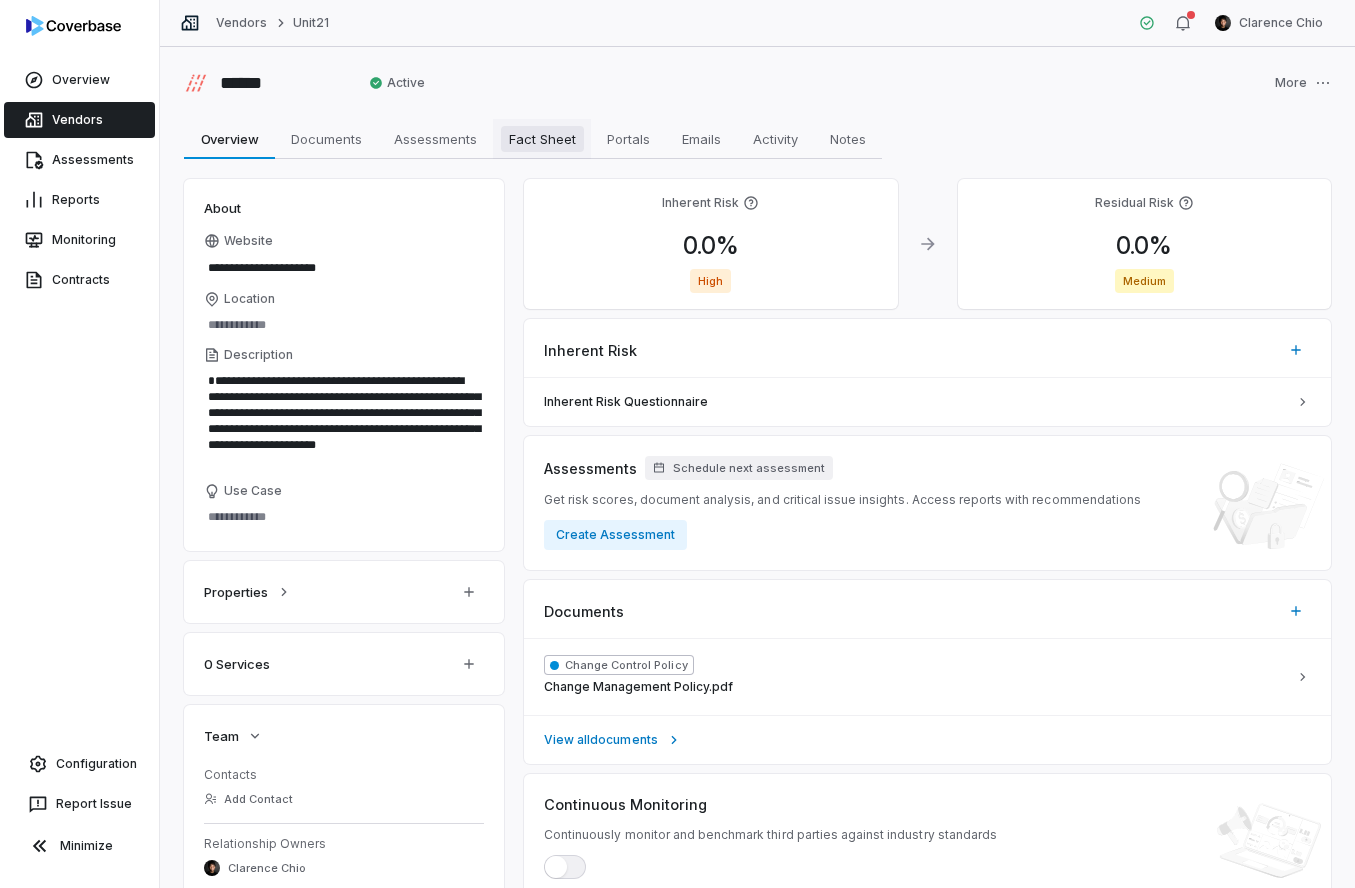 click on "Fact Sheet" at bounding box center (542, 139) 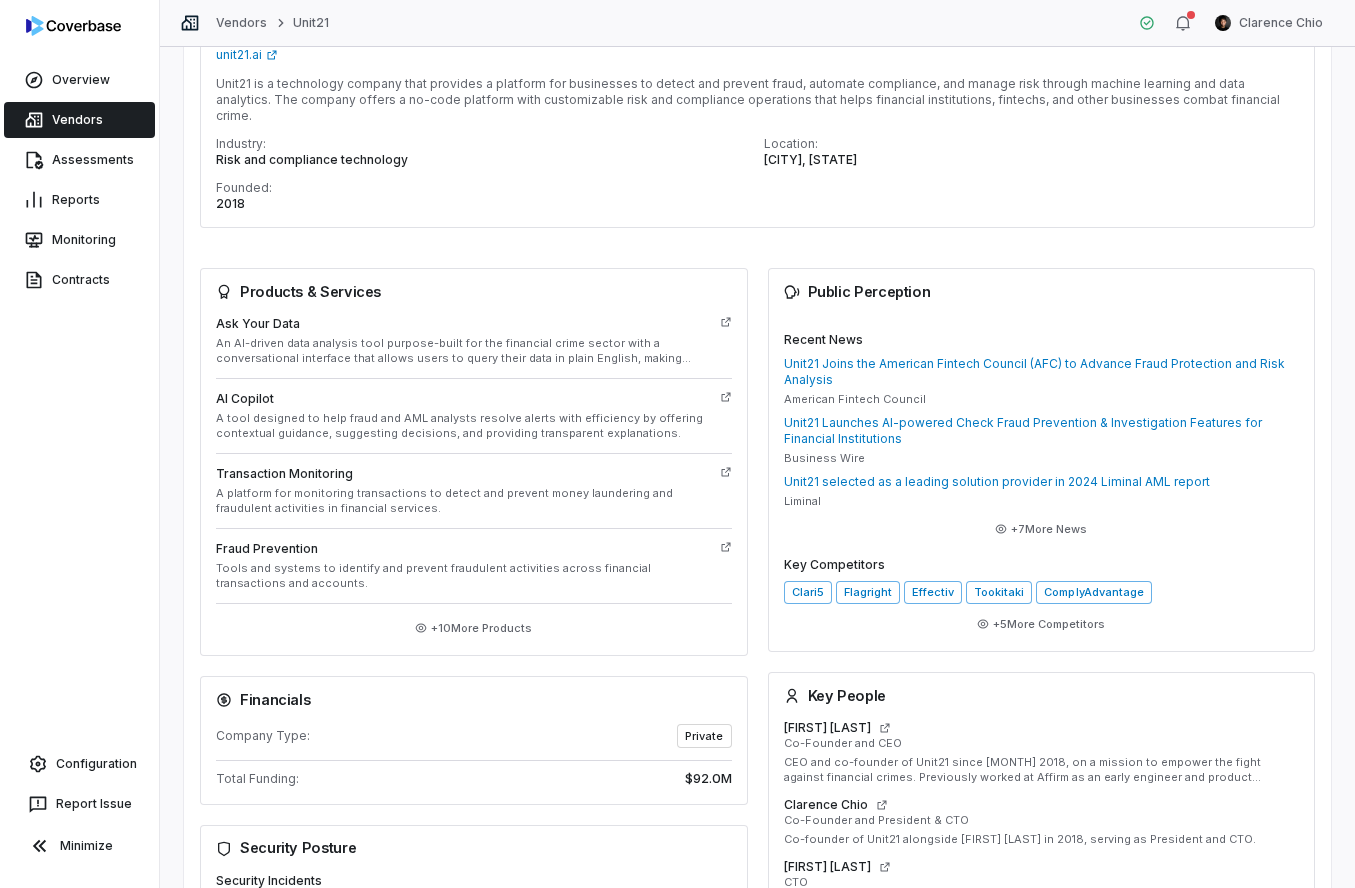scroll, scrollTop: 0, scrollLeft: 0, axis: both 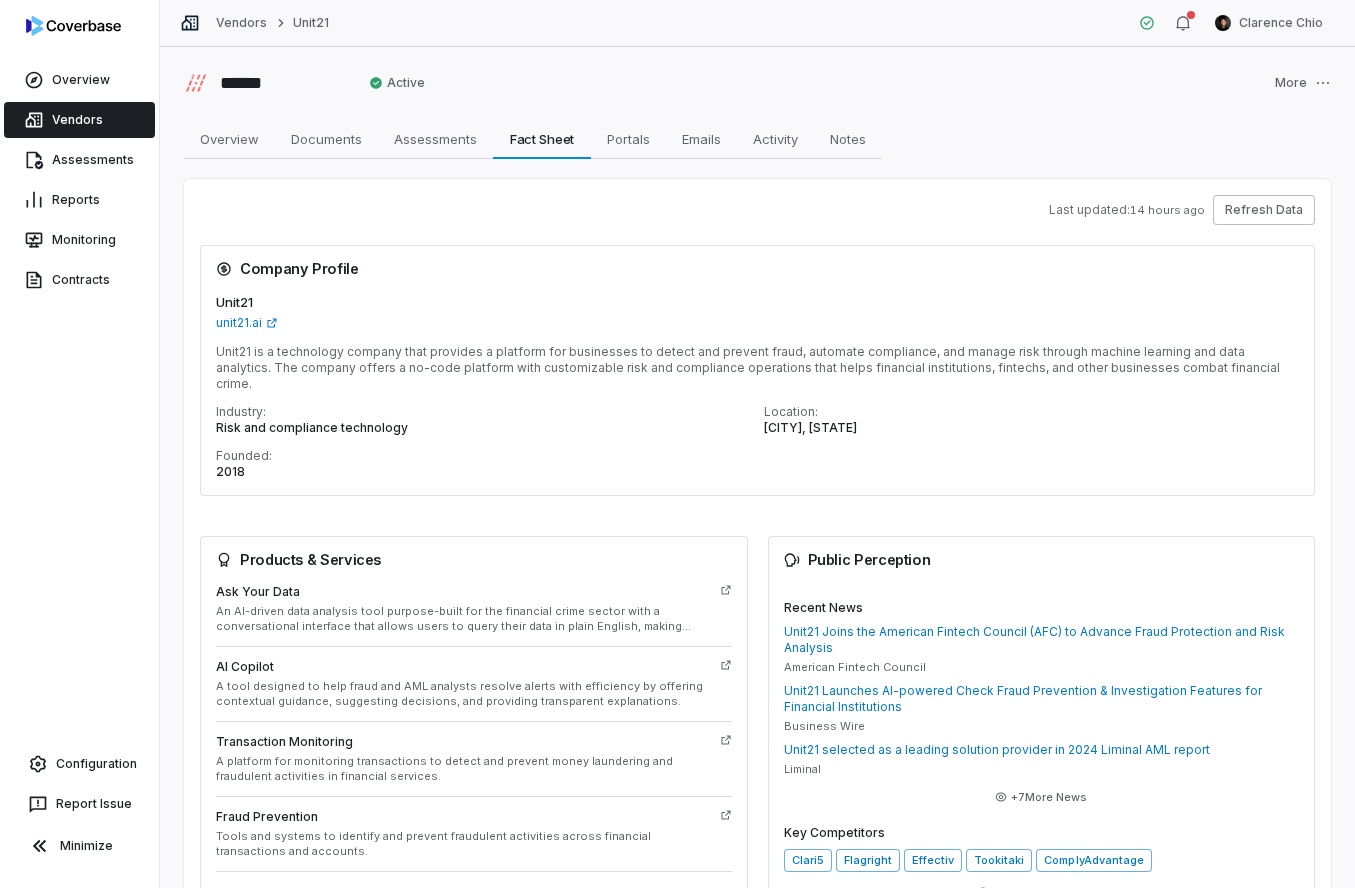 click on "Refresh Data" at bounding box center [1264, 210] 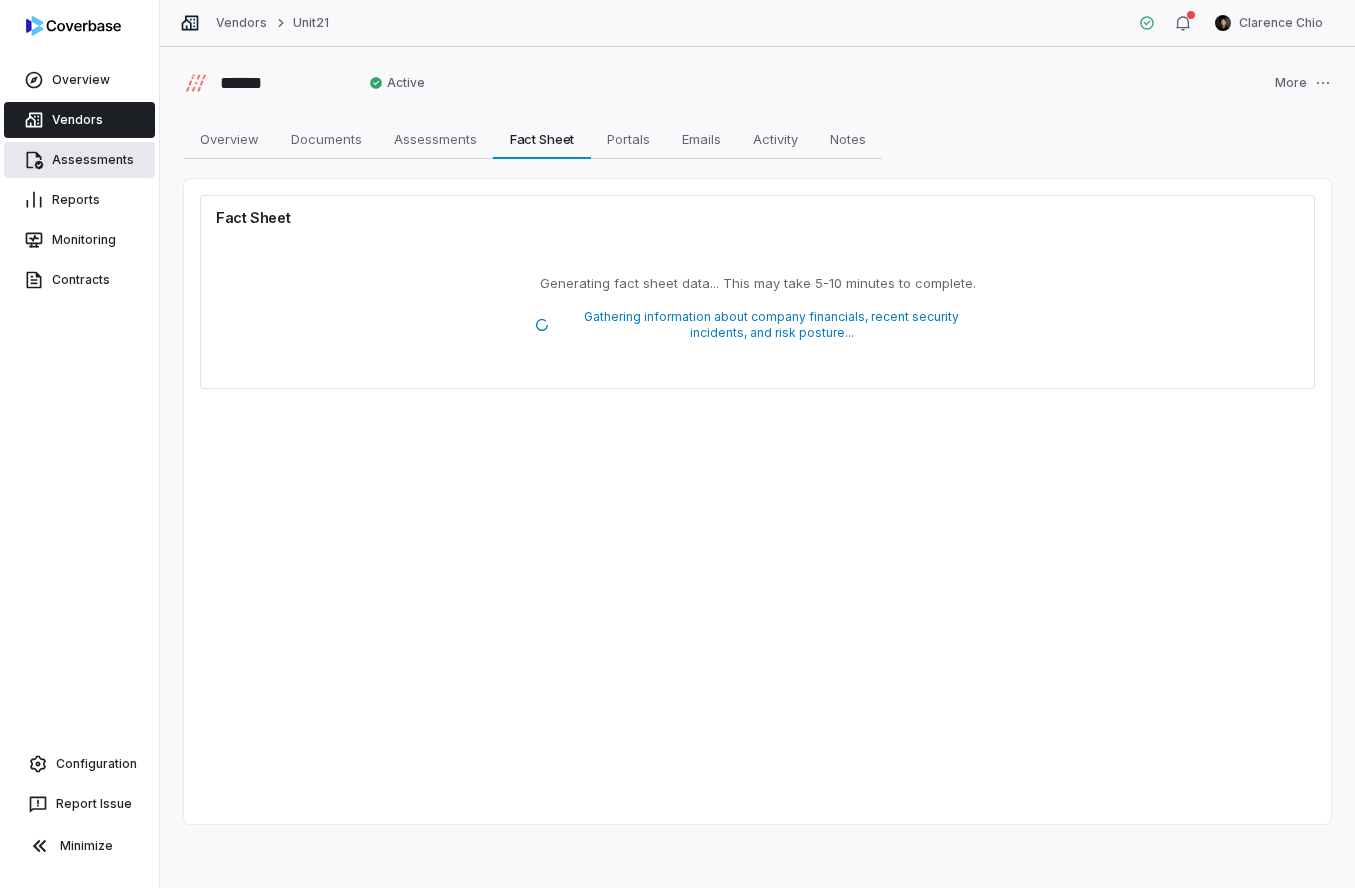 click on "Assessments" at bounding box center [79, 160] 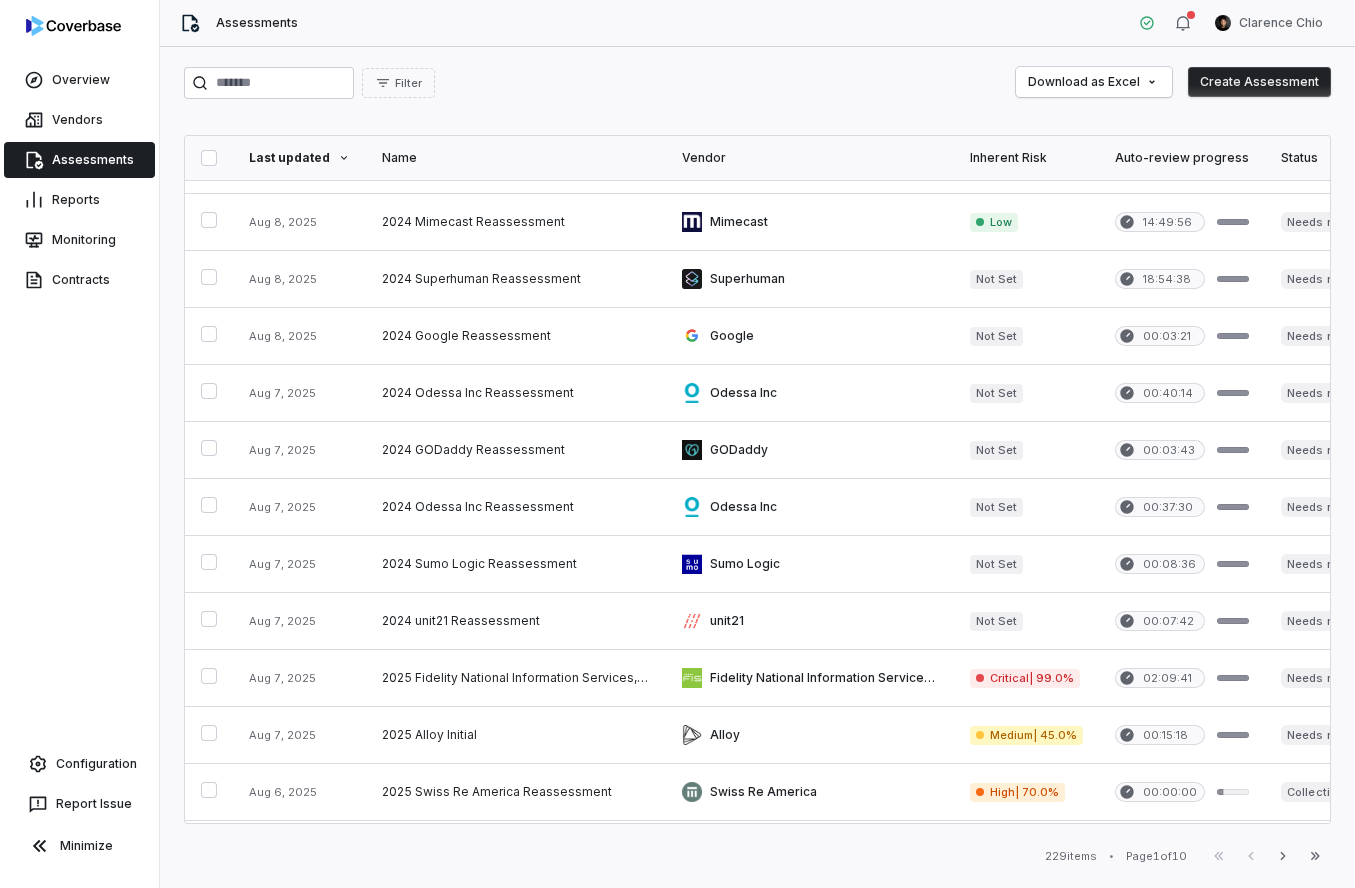 scroll, scrollTop: 781, scrollLeft: 0, axis: vertical 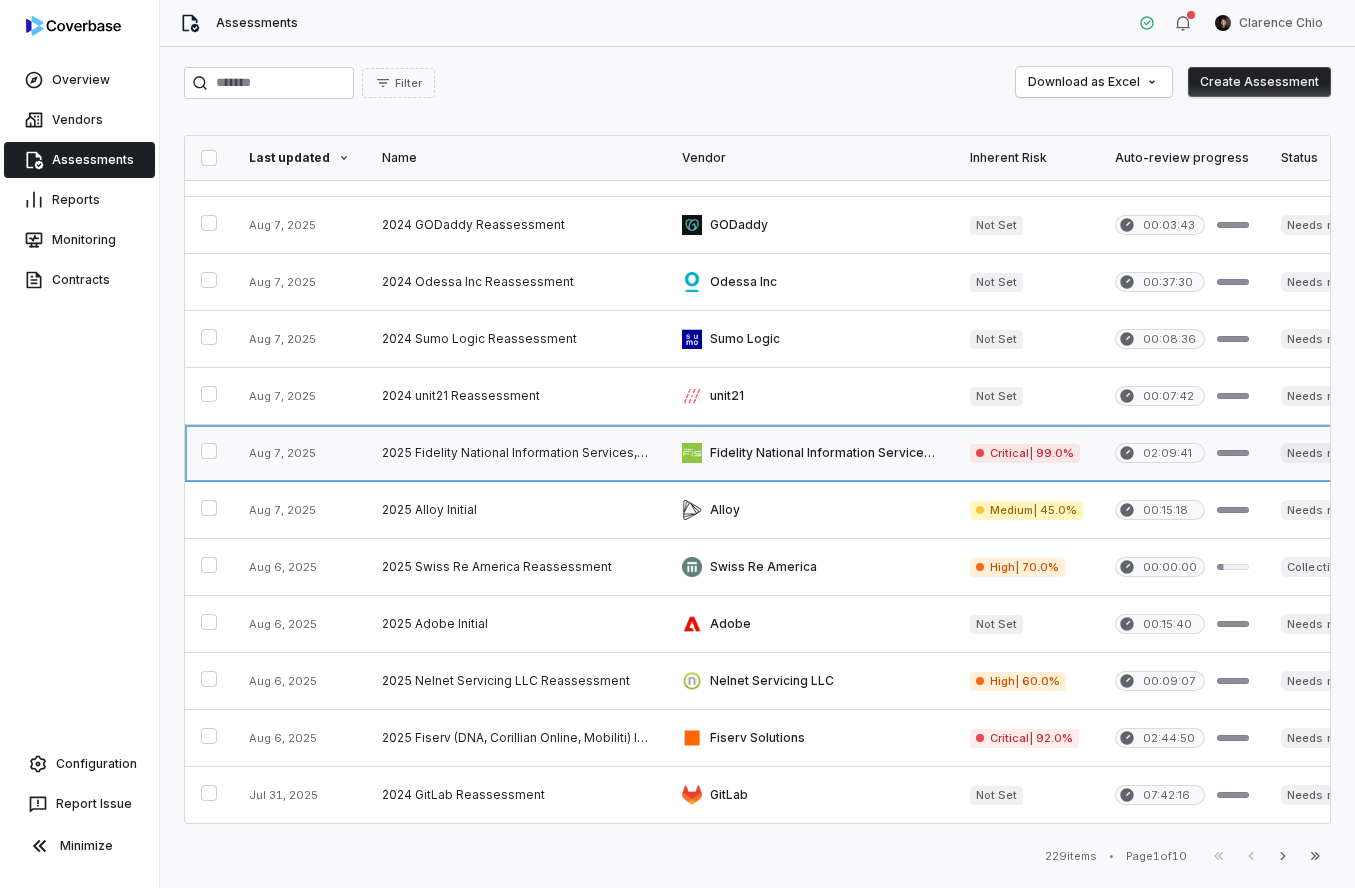 click at bounding box center [516, 453] 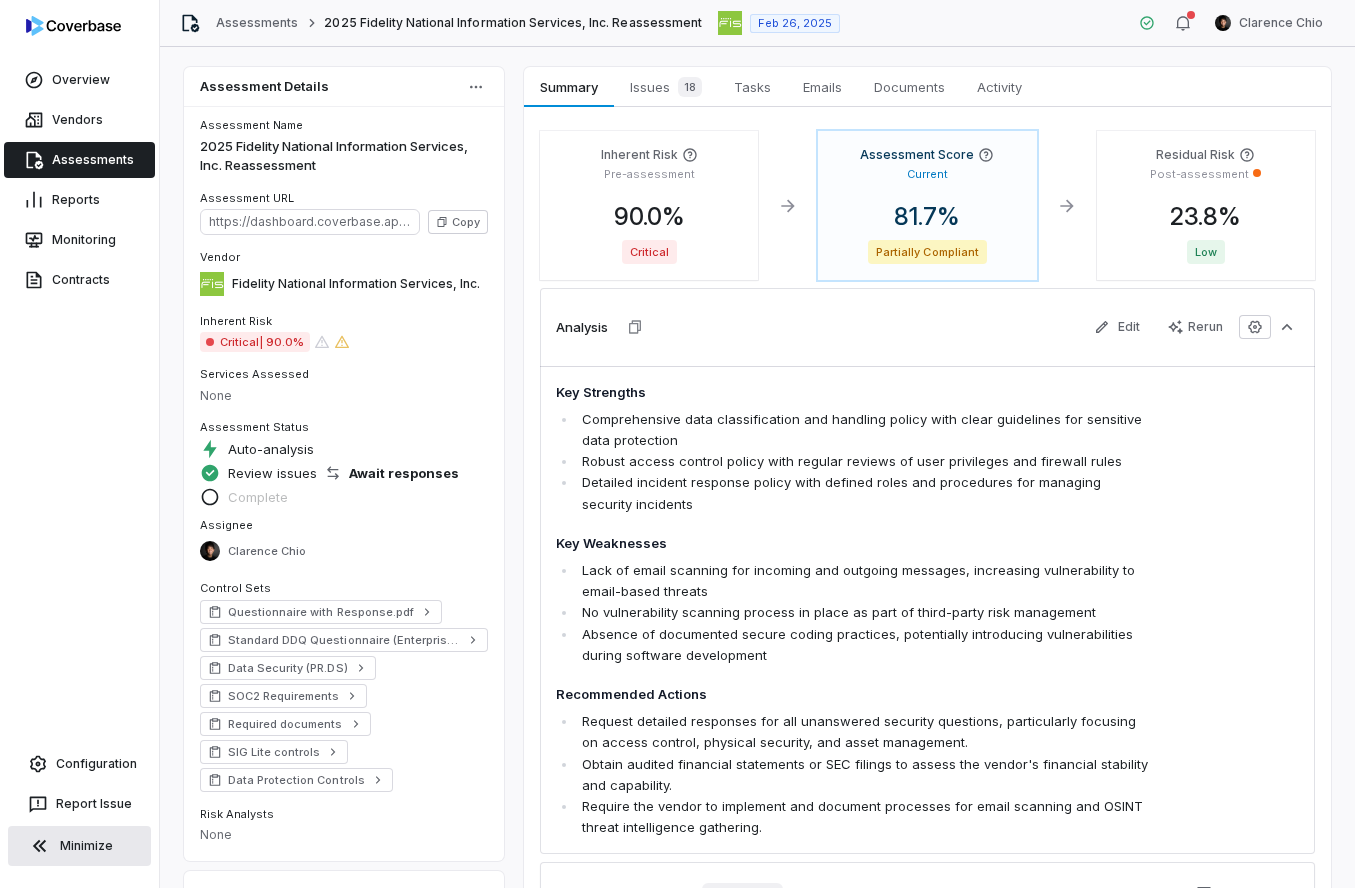 click on "Minimize" at bounding box center (79, 846) 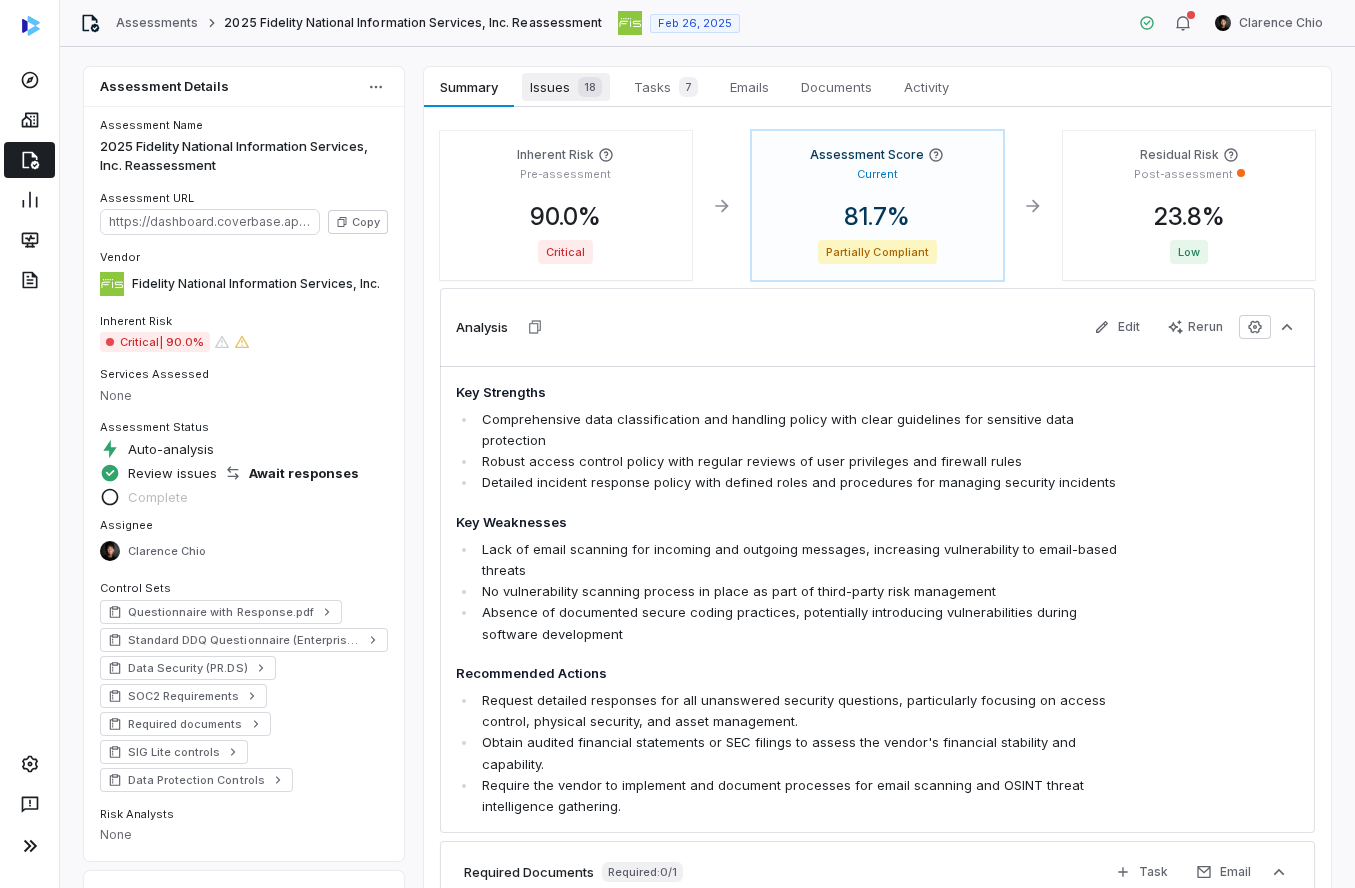 click on "Issues 18" at bounding box center [566, 87] 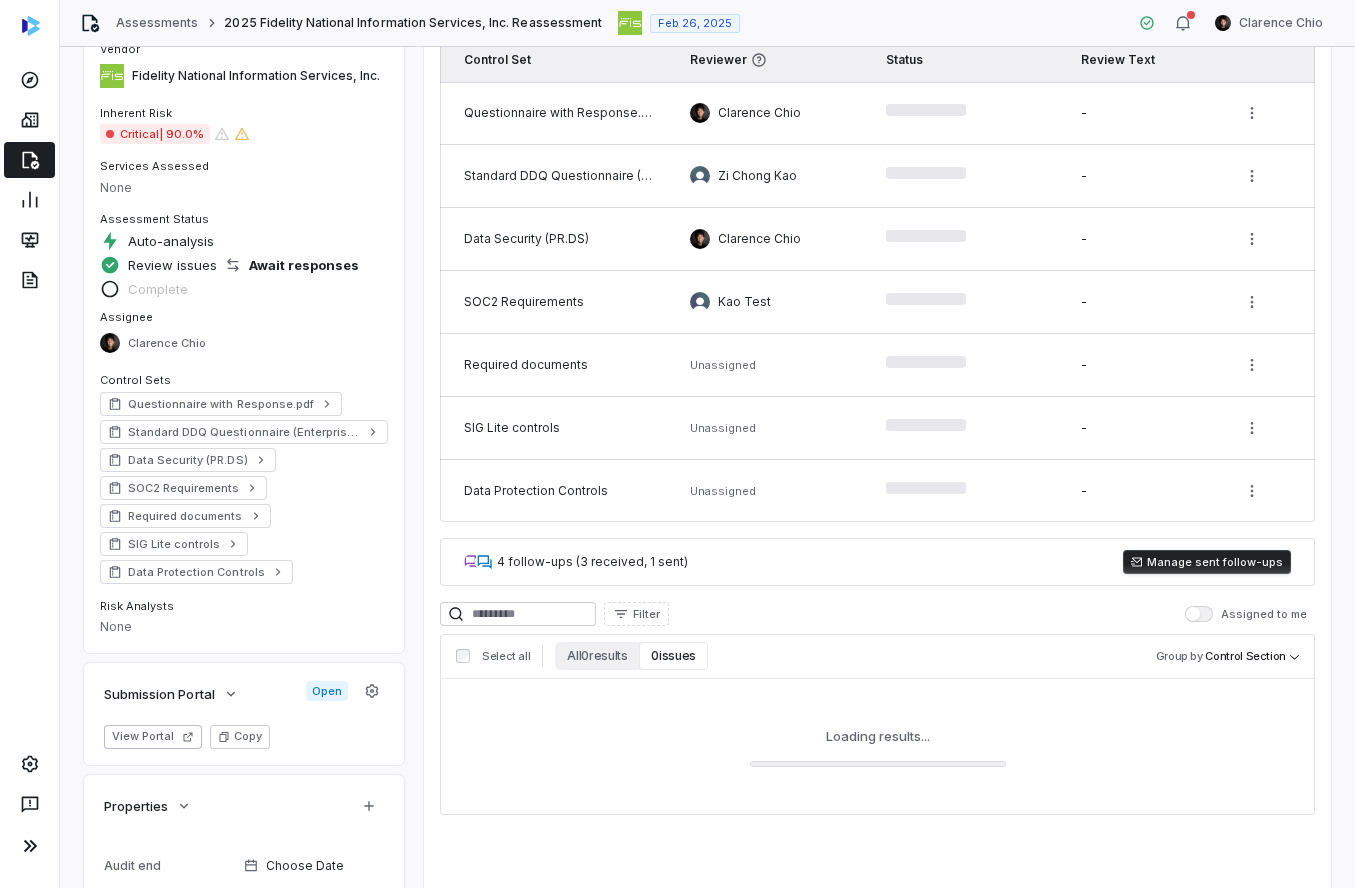scroll, scrollTop: 250, scrollLeft: 0, axis: vertical 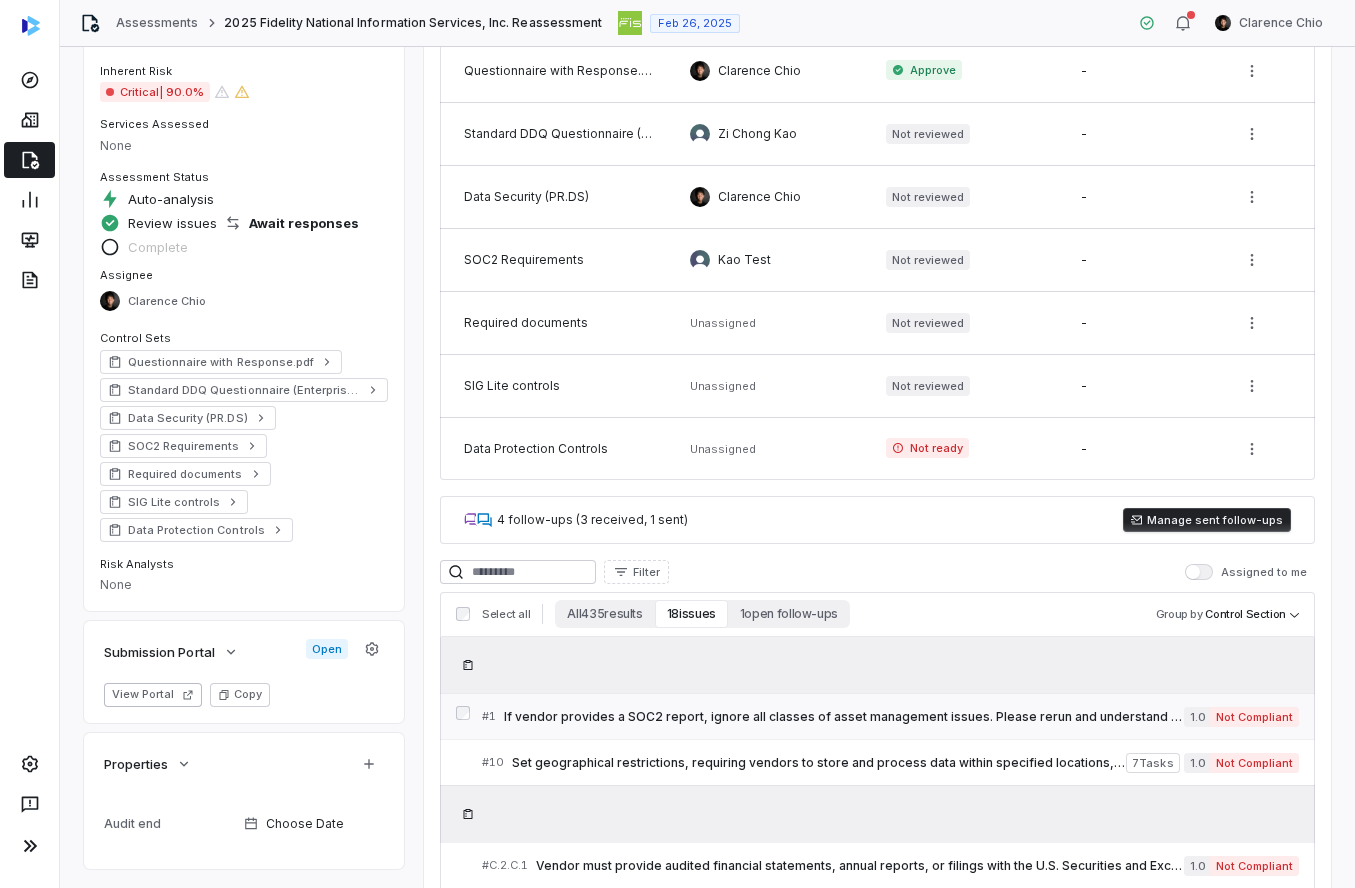 click on "If vendor provides a SOC2 report, ignore all classes of asset management issues. Please rerun and understand that we have a Soc2" at bounding box center [844, 717] 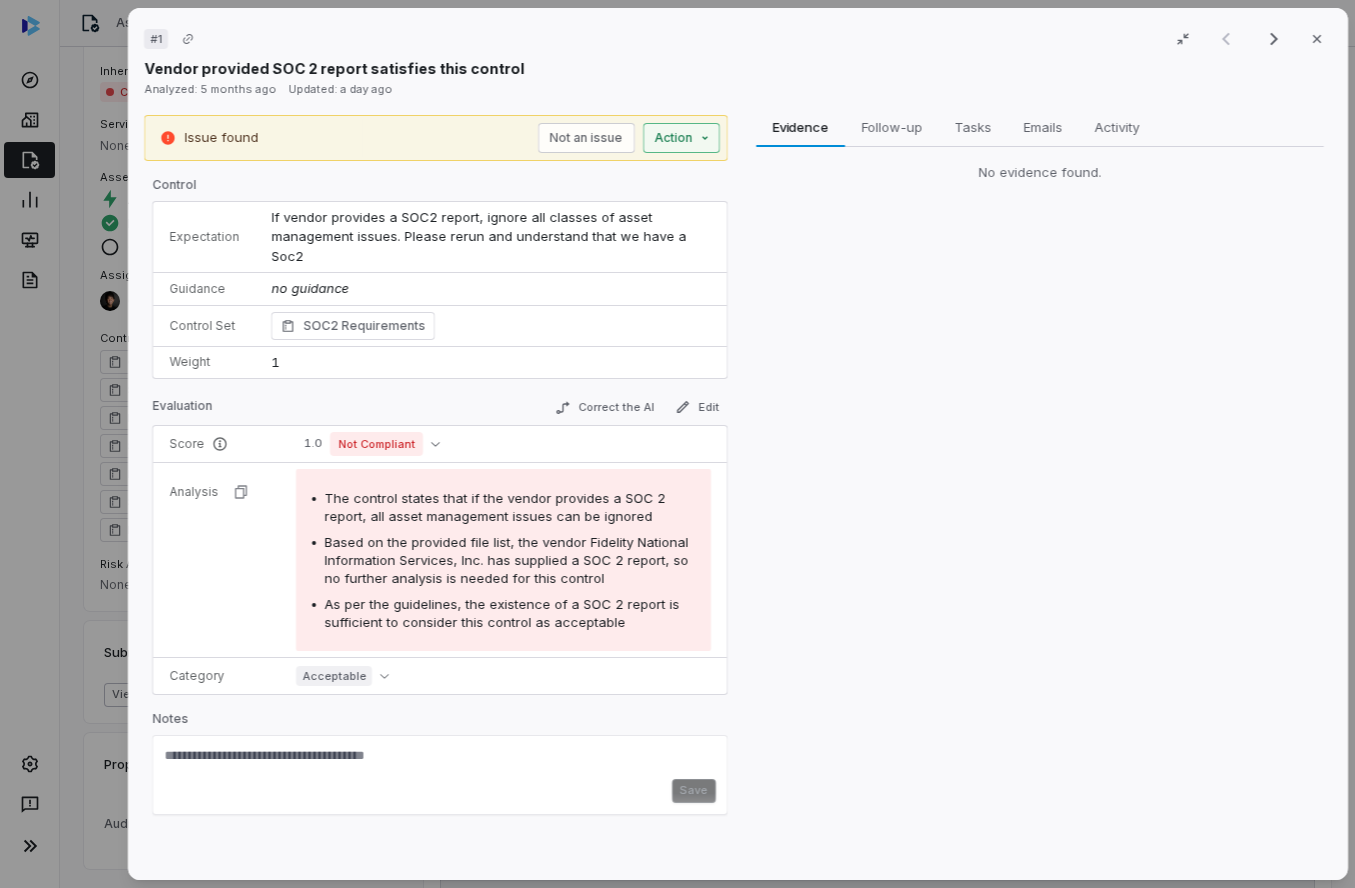 click on "Action" at bounding box center (680, 138) 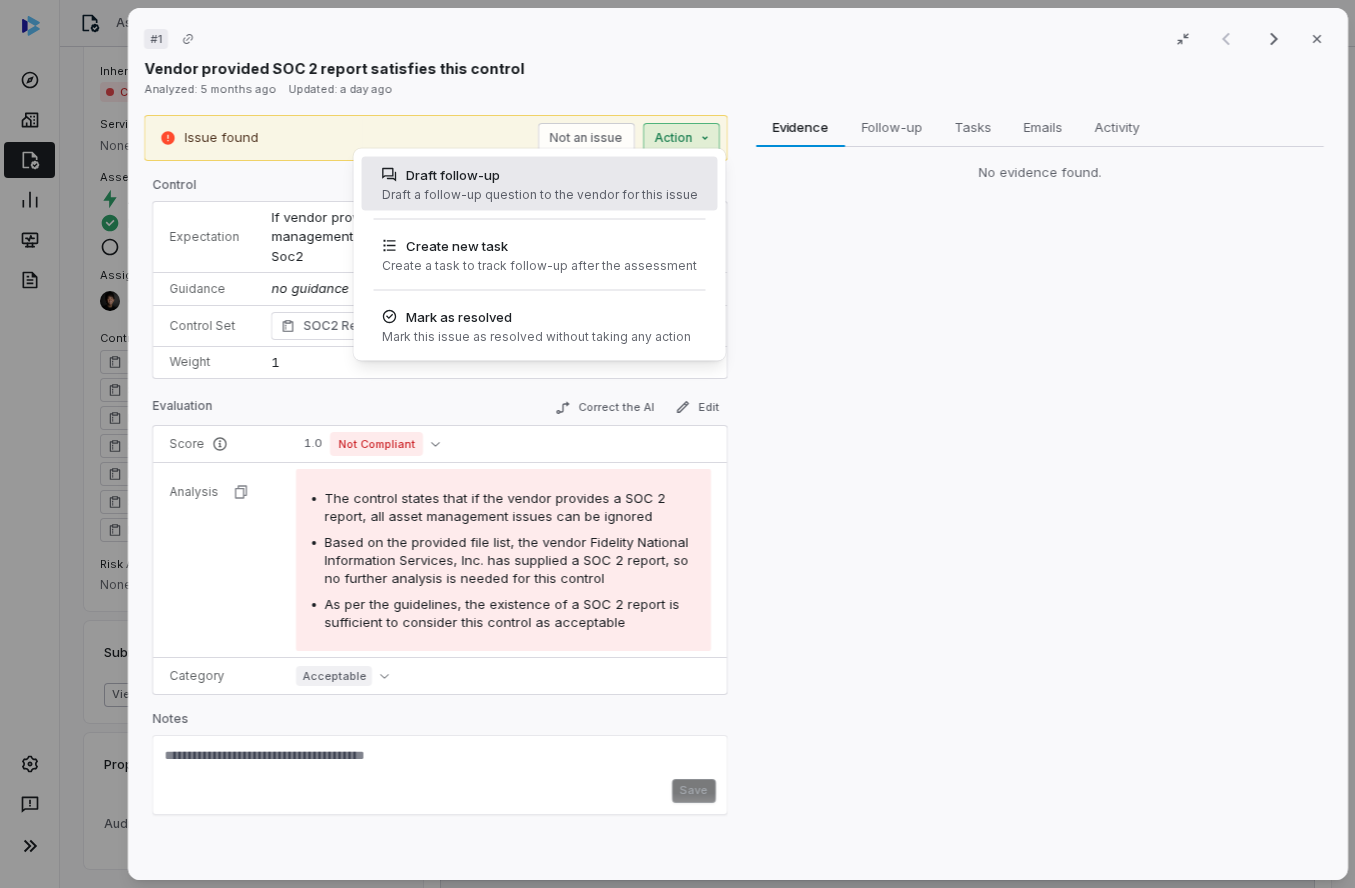 click on "Draft follow-up" at bounding box center [539, 175] 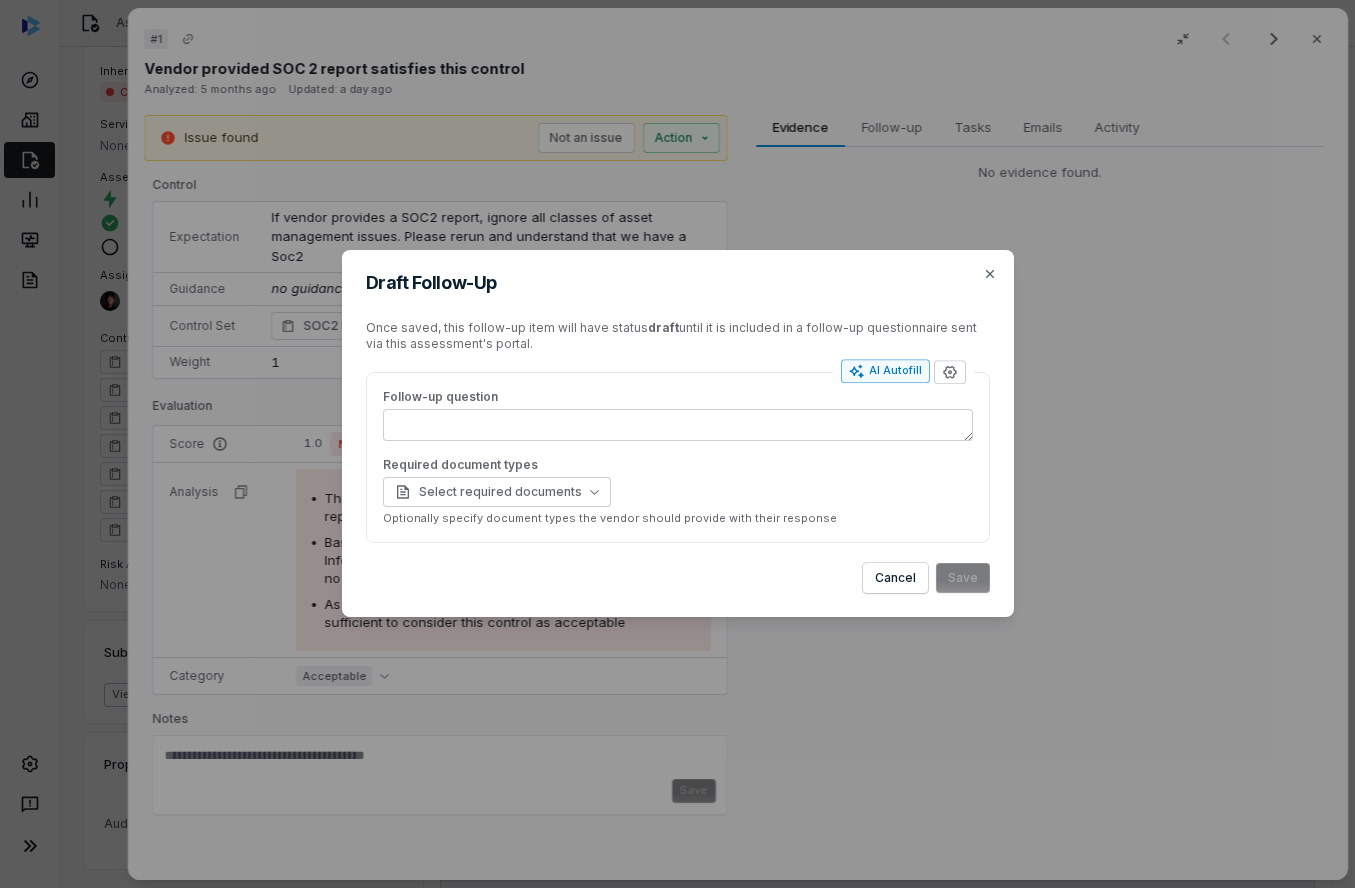 click on "AI Autofill" at bounding box center [885, 371] 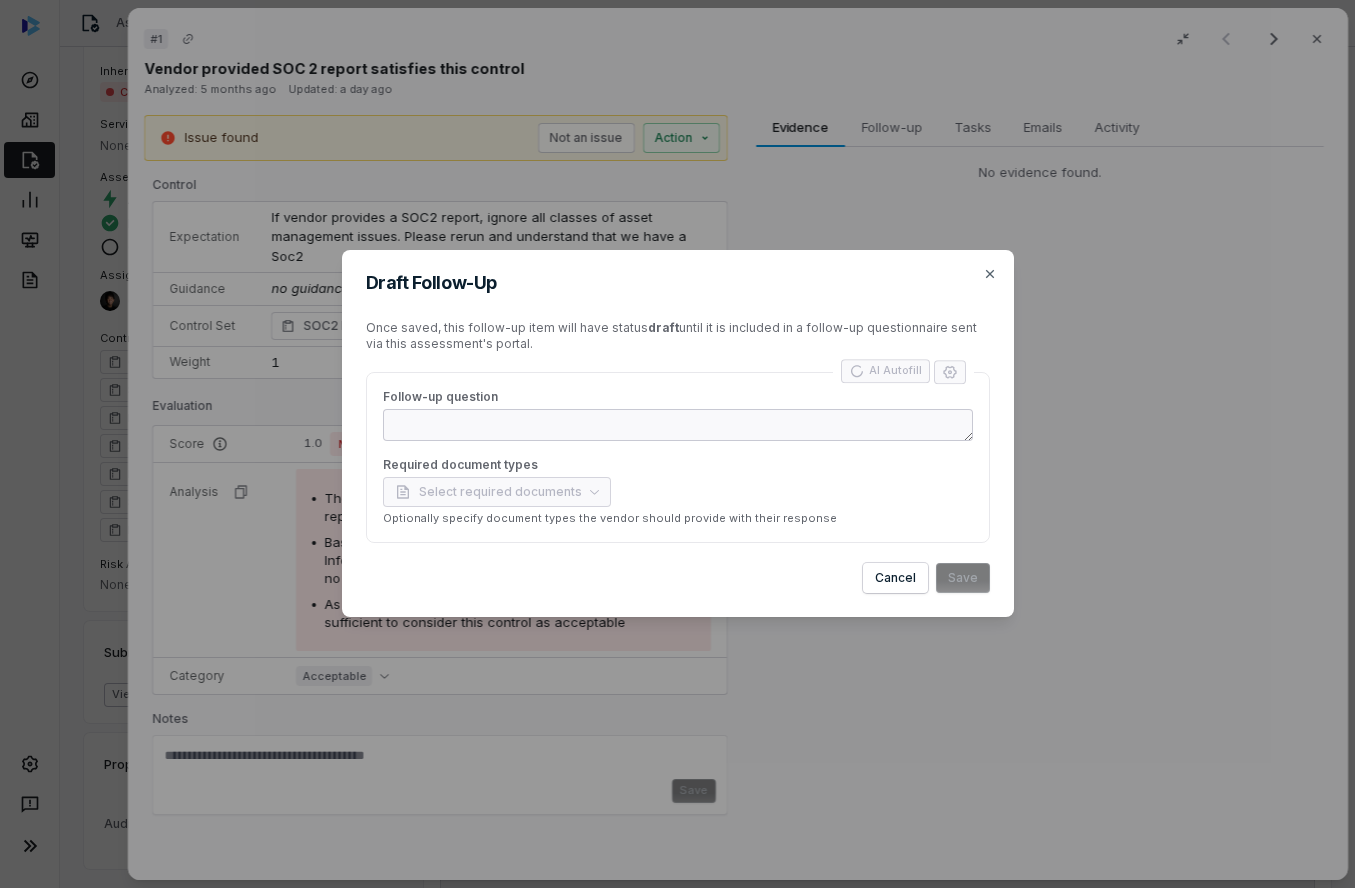 type on "*" 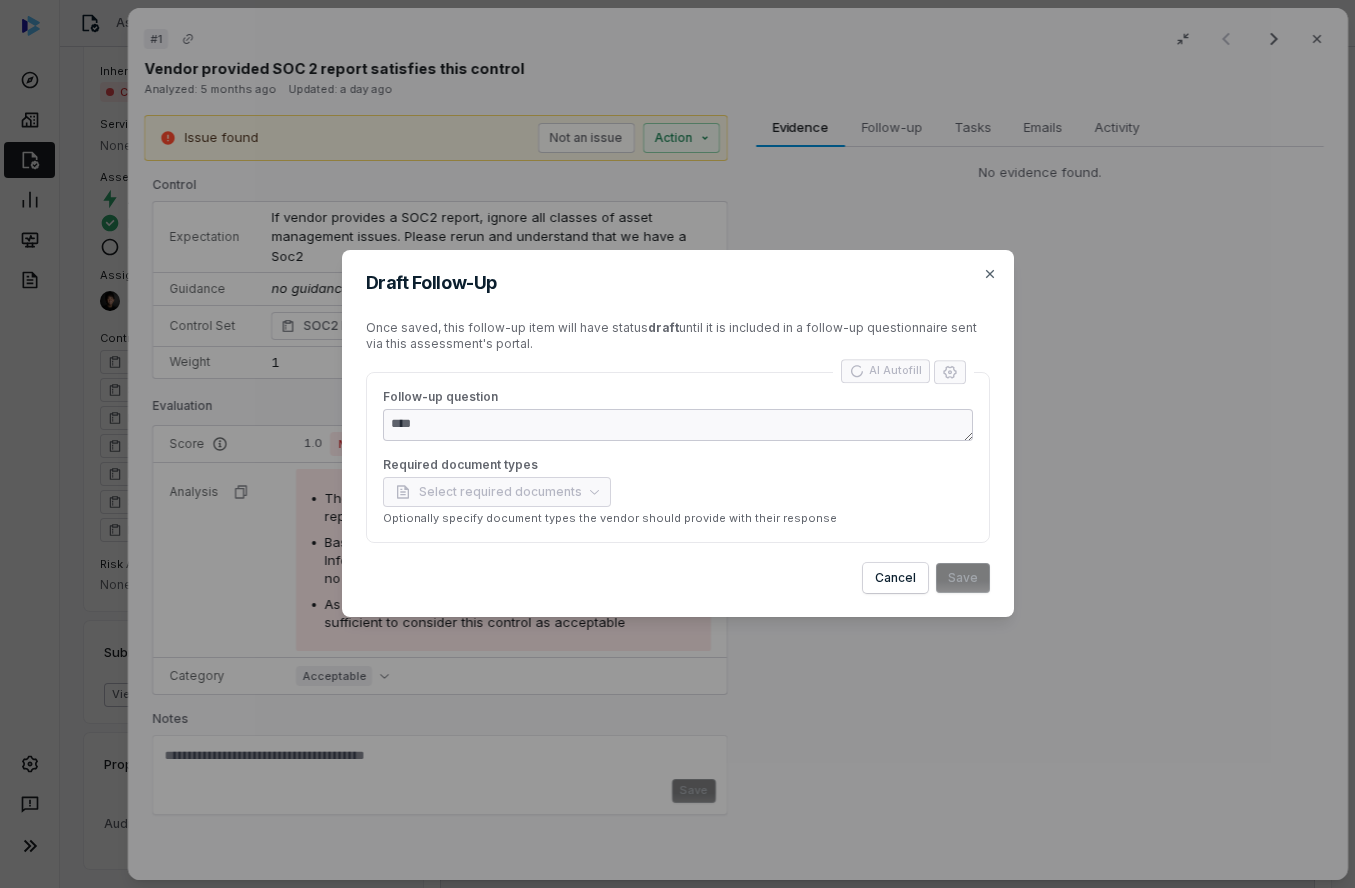 type on "*" 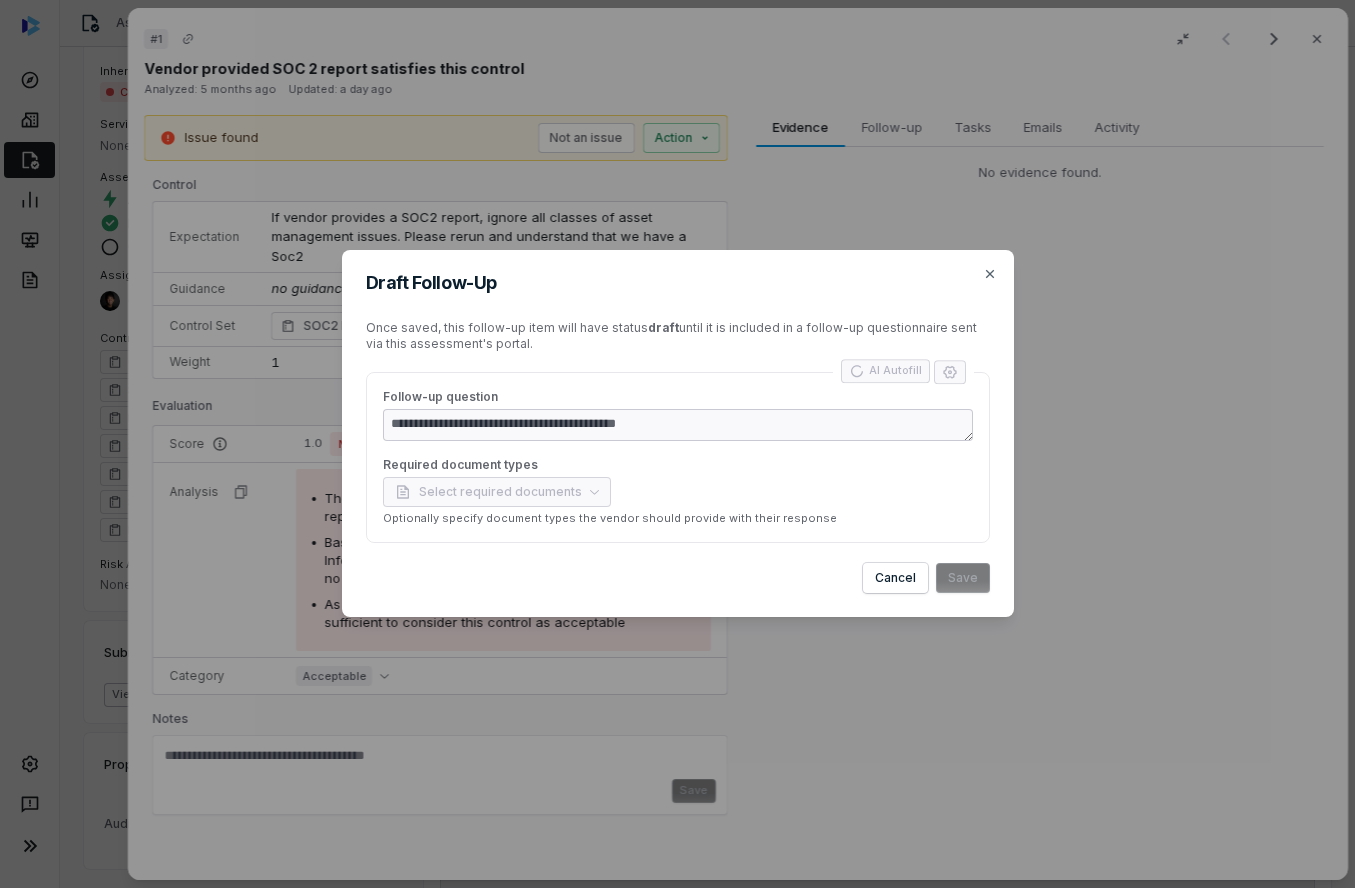 type on "*" 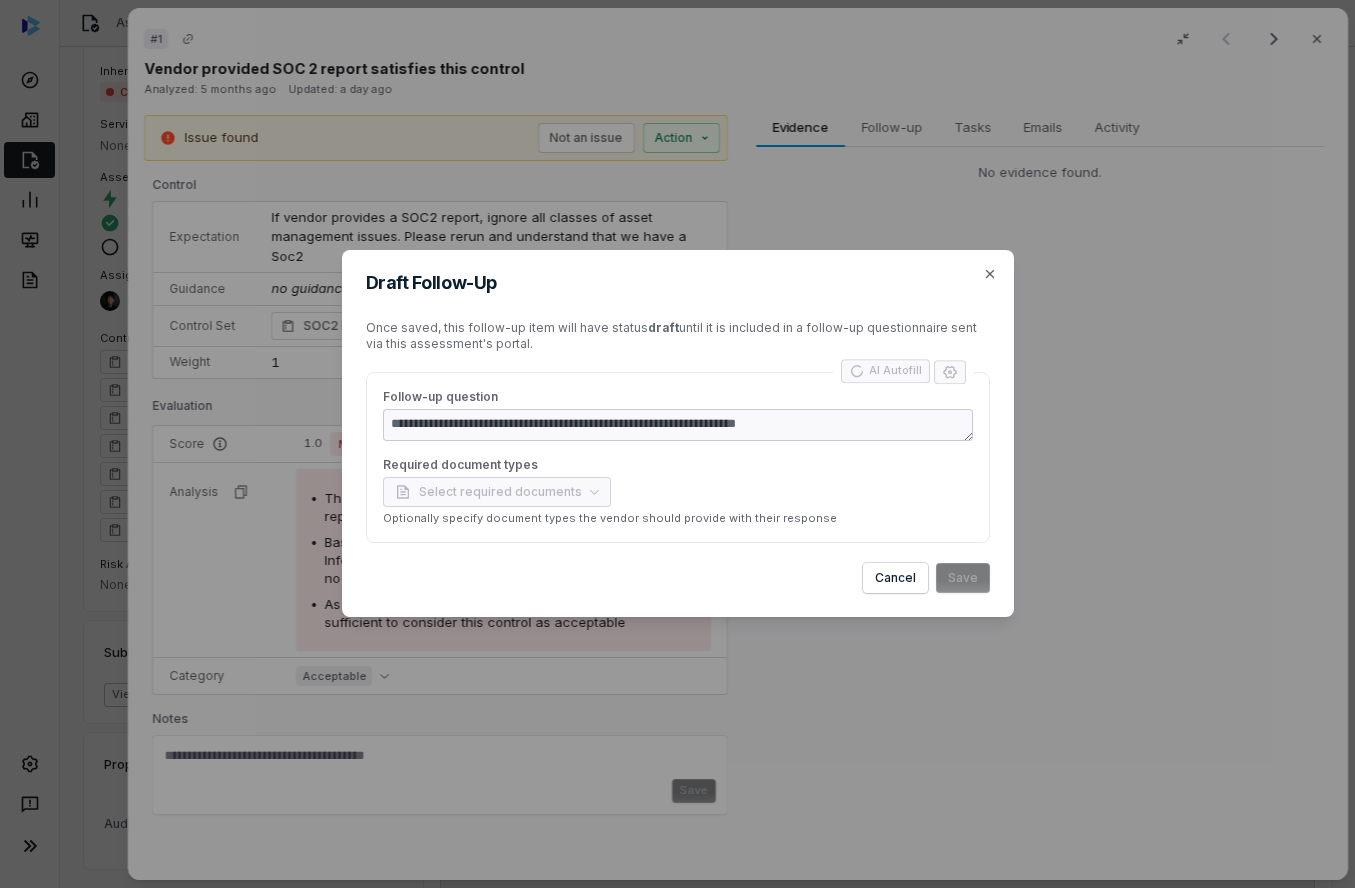 type on "*" 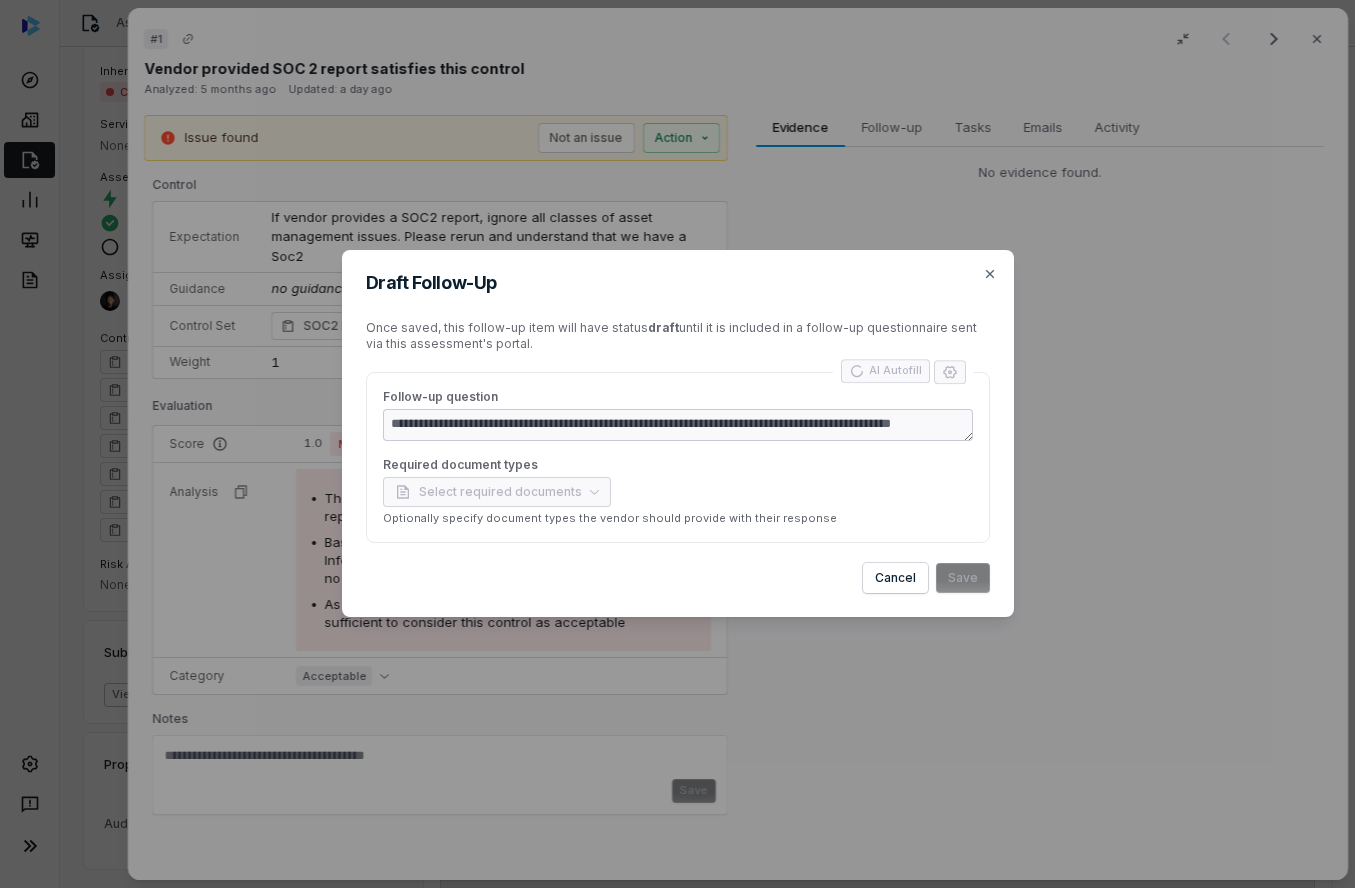type on "*" 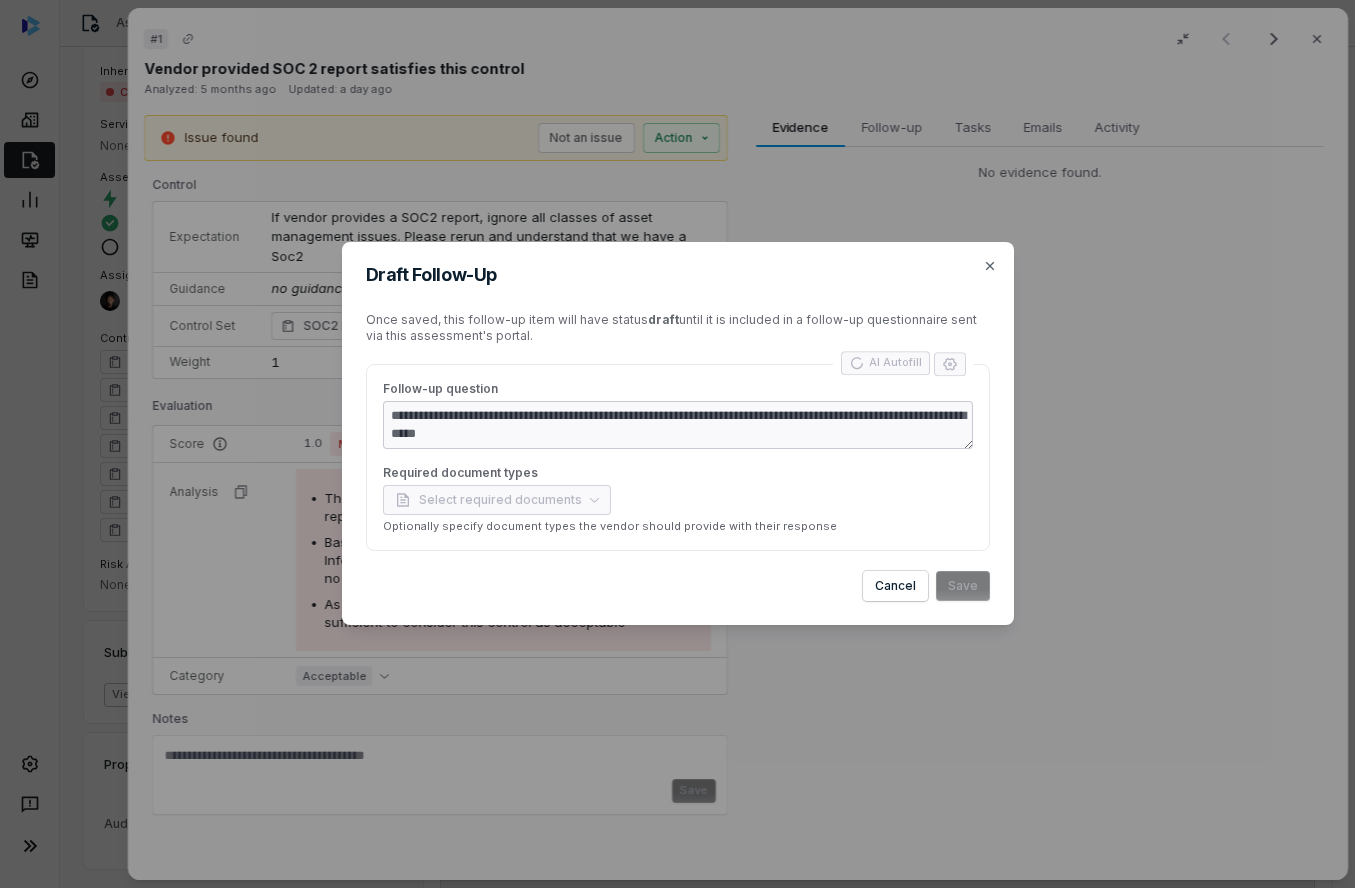 type on "*" 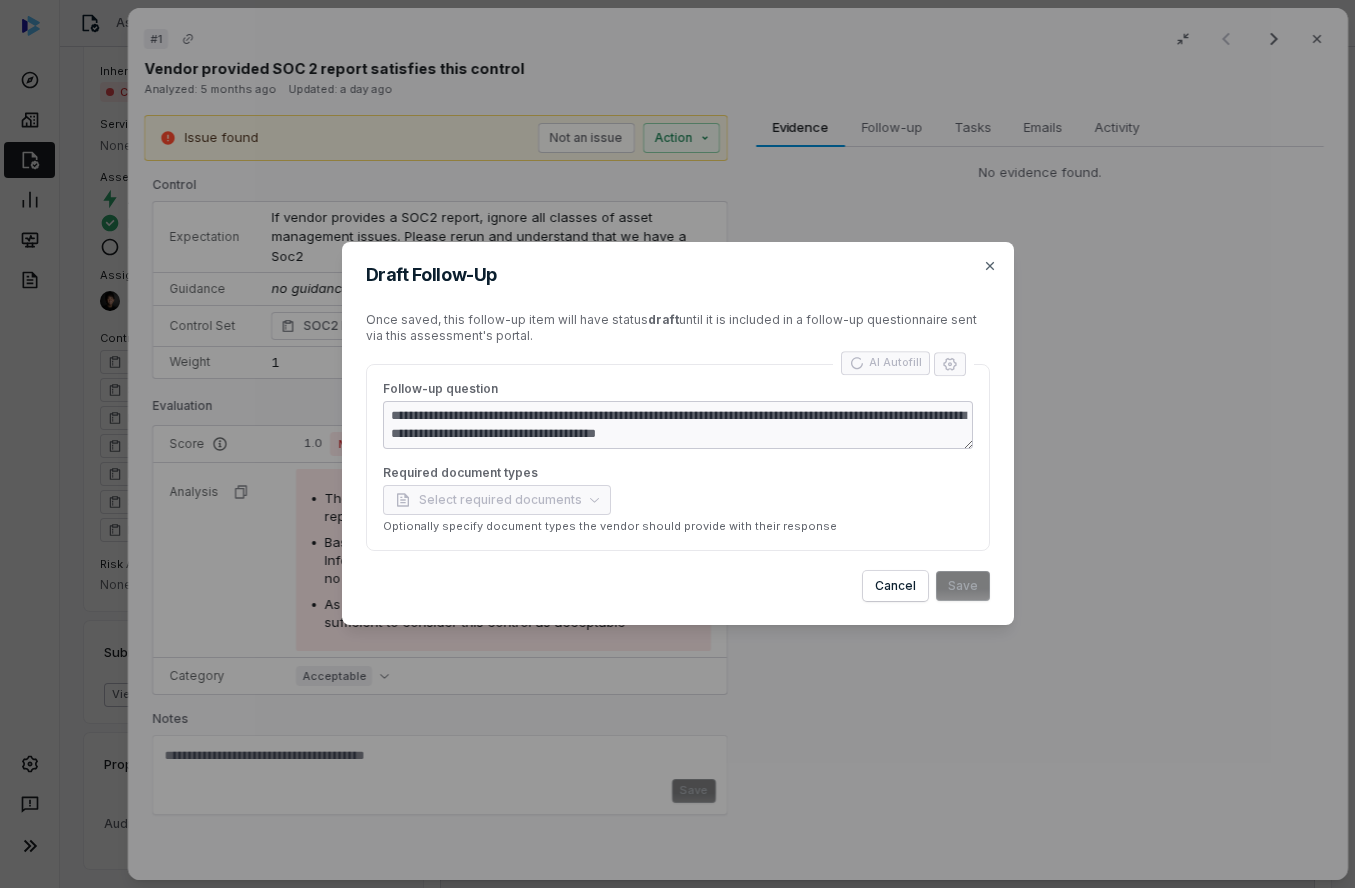 type on "*" 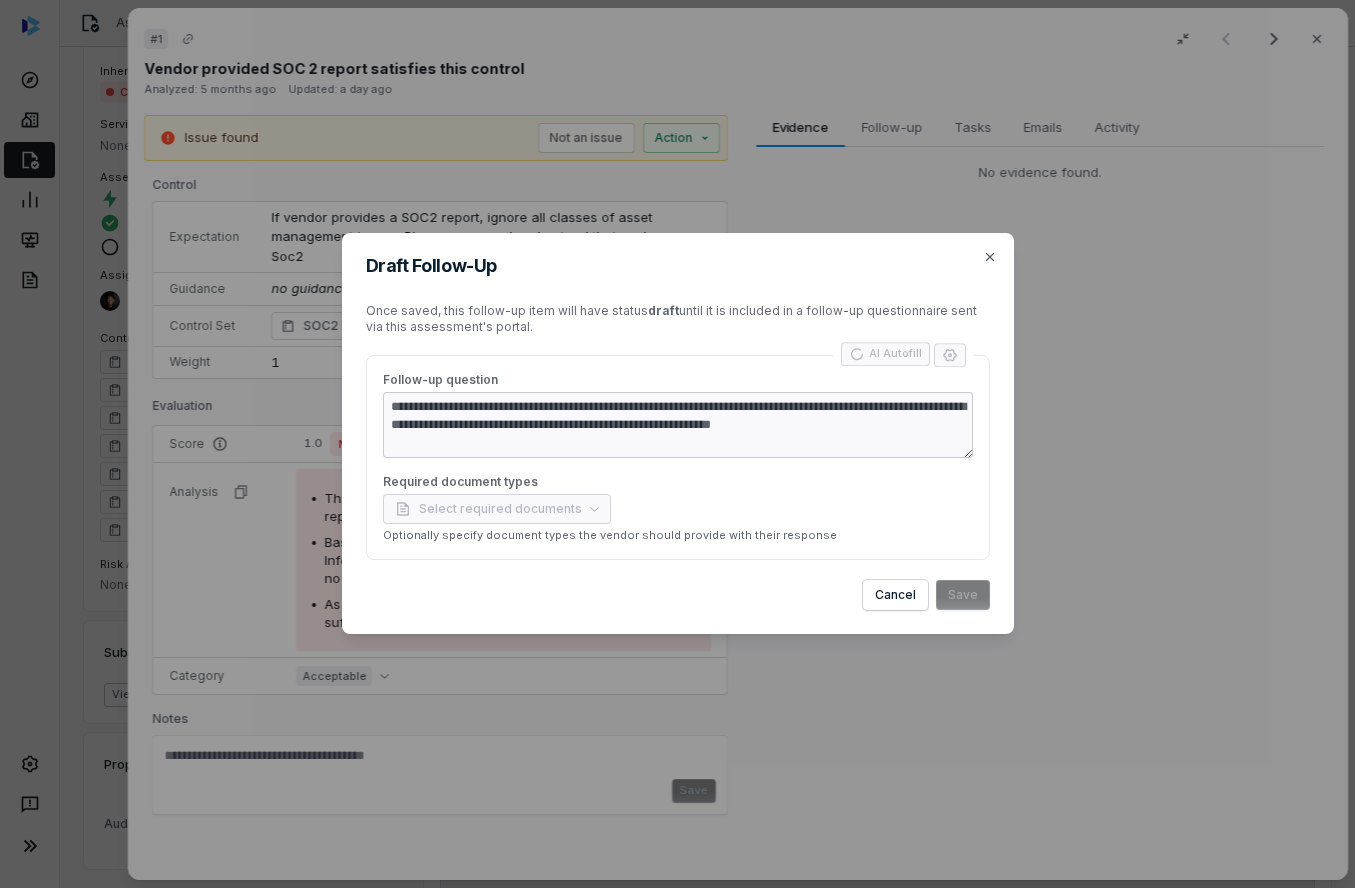 type on "*" 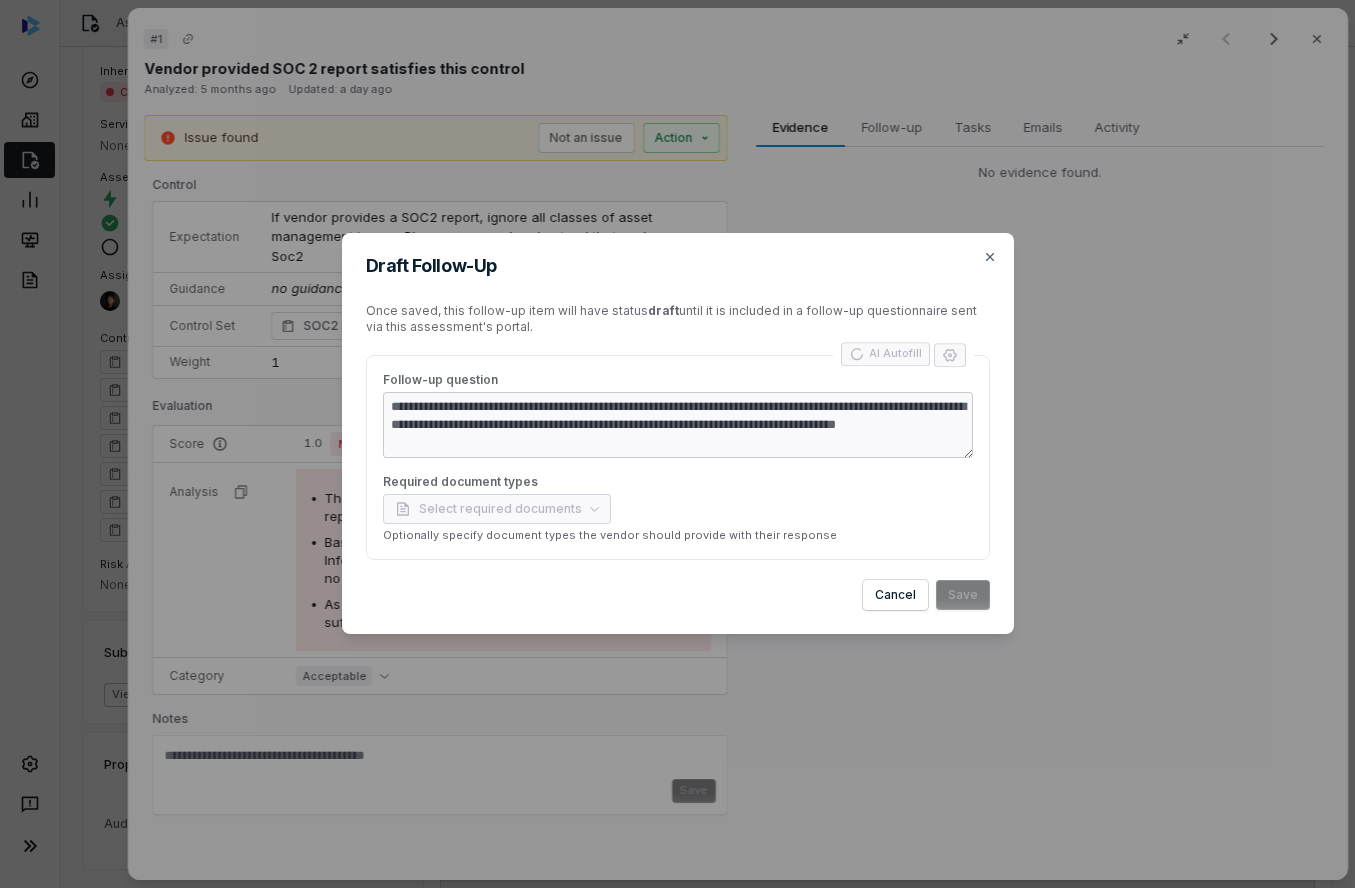 type on "*" 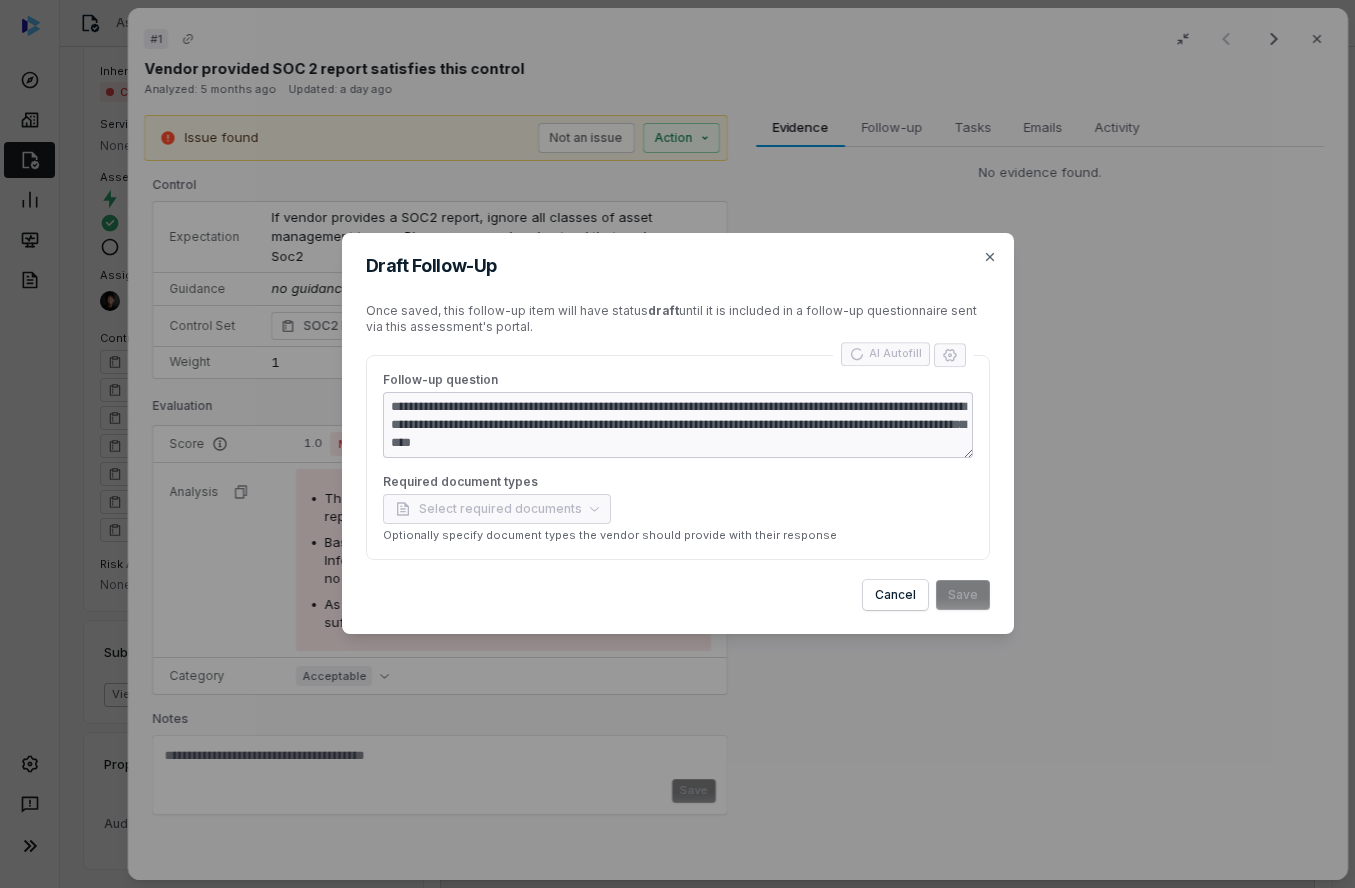 type on "*" 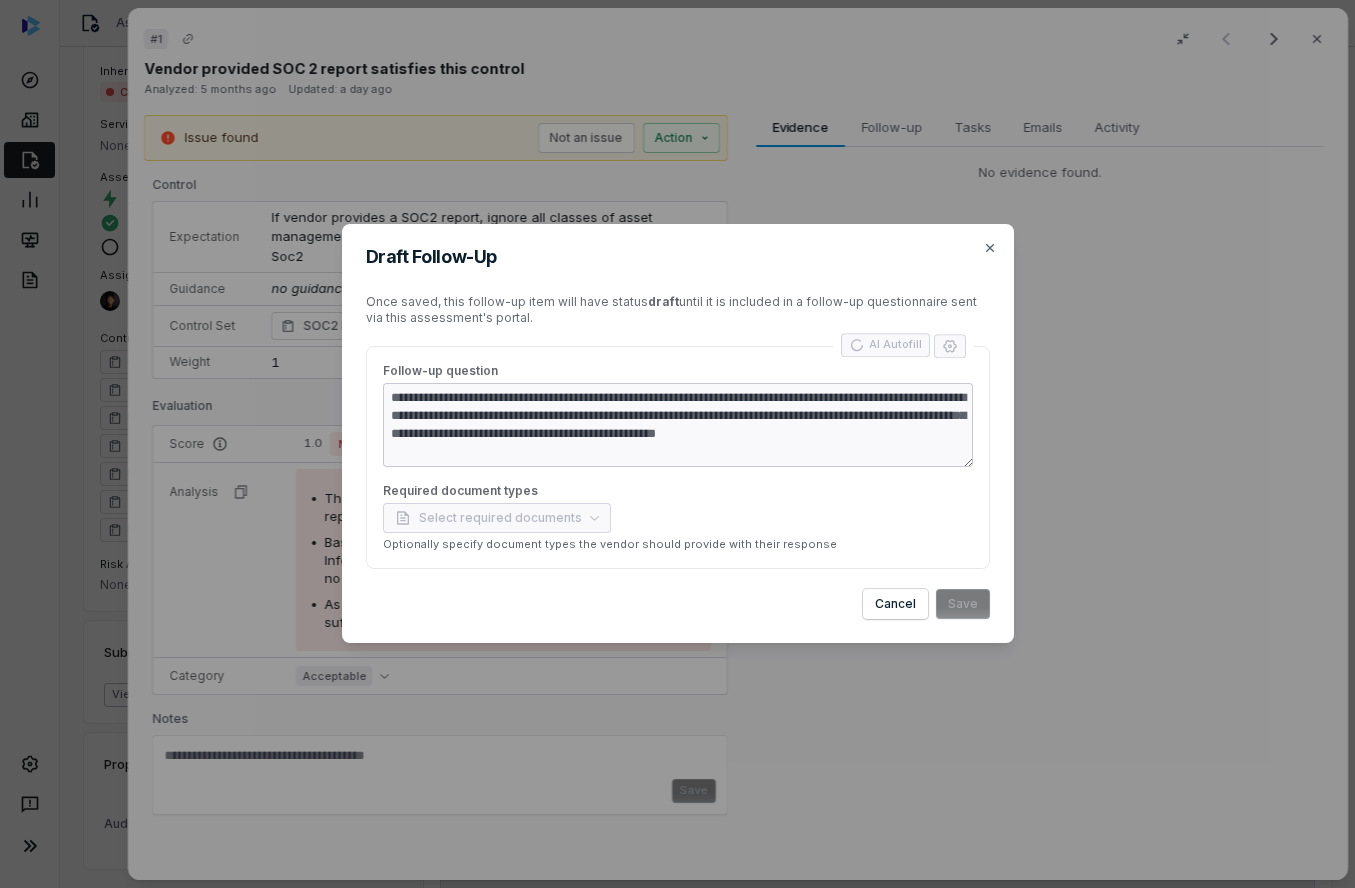 type on "*" 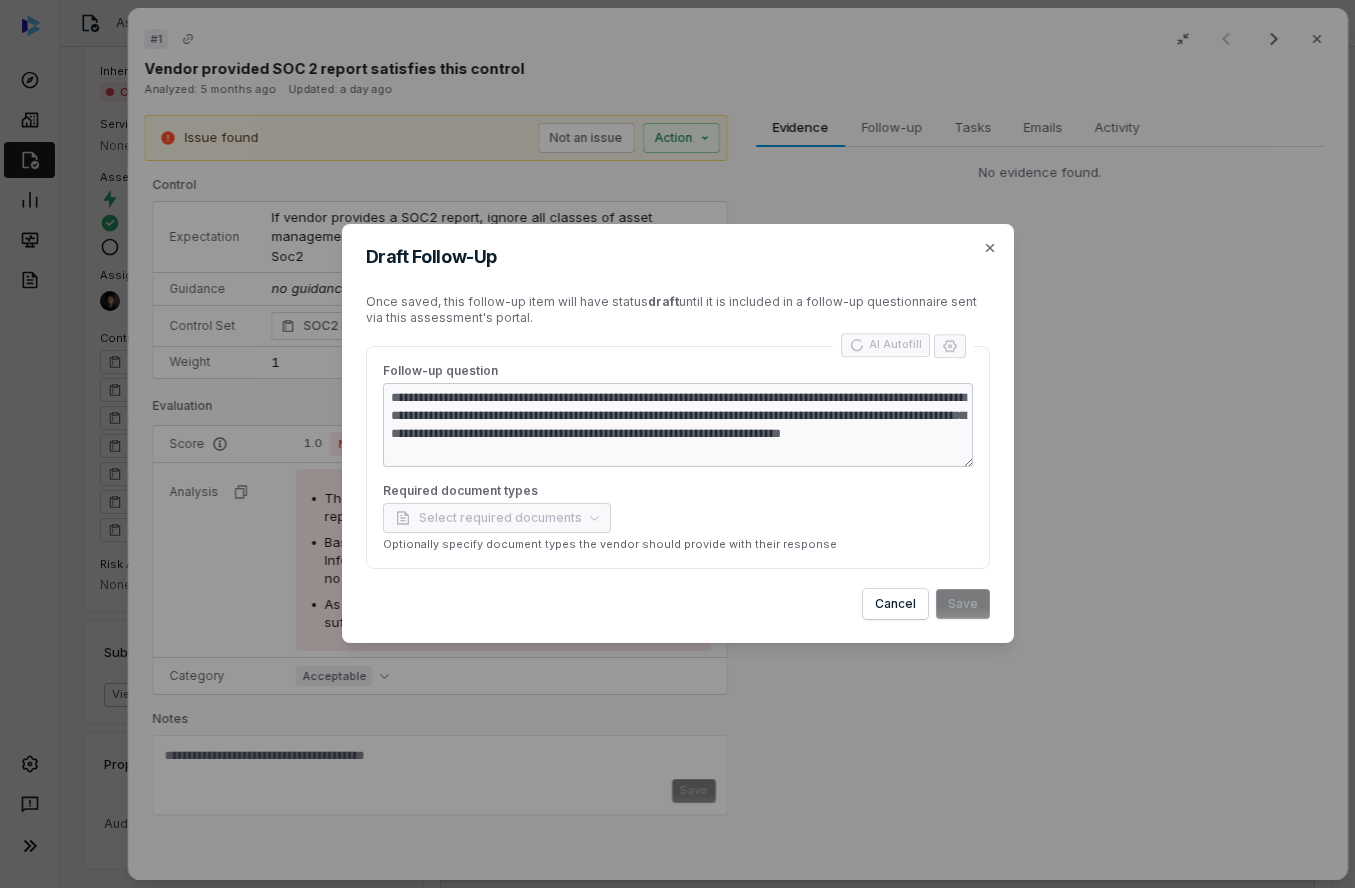 type on "*" 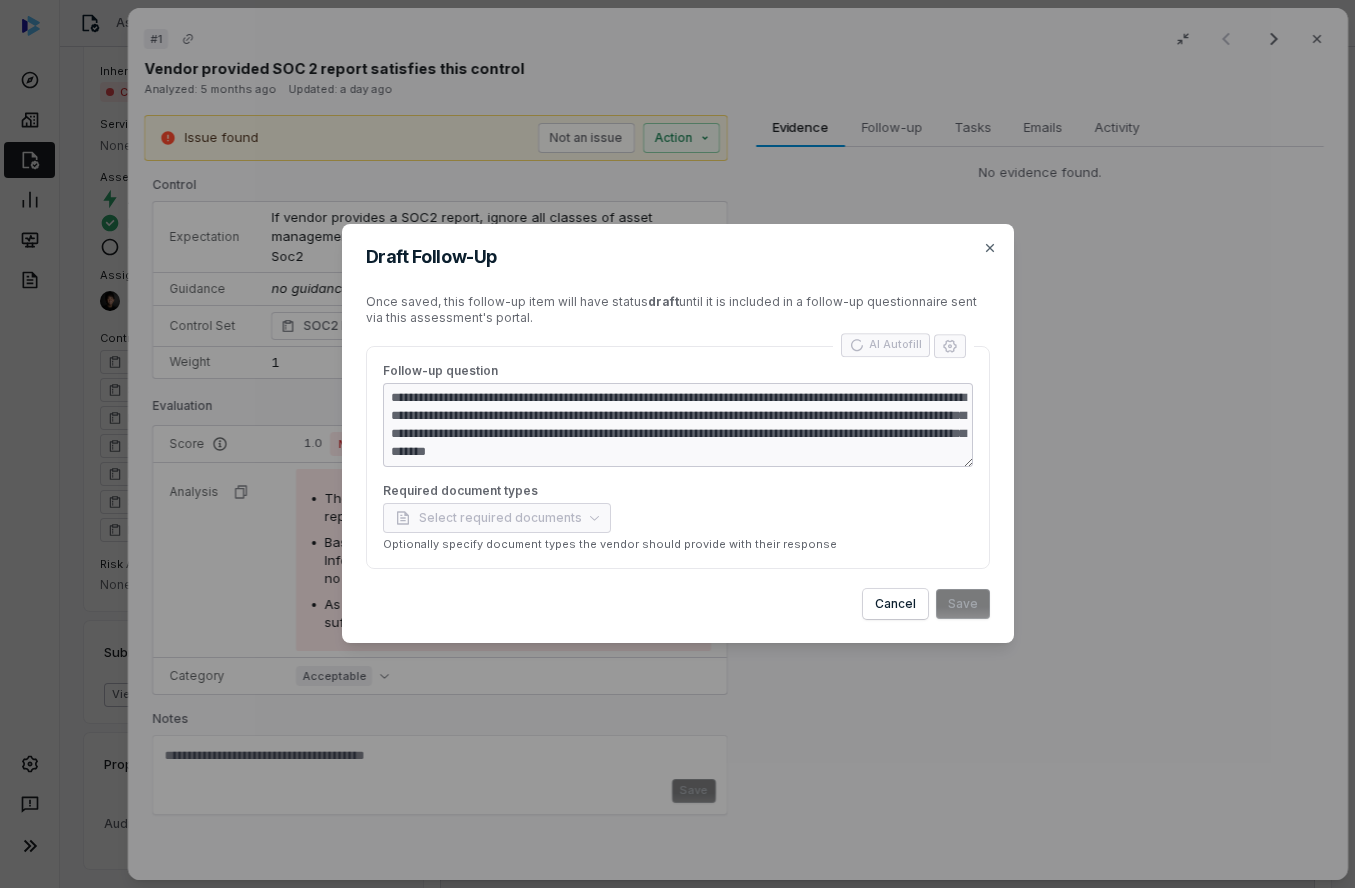 type on "*" 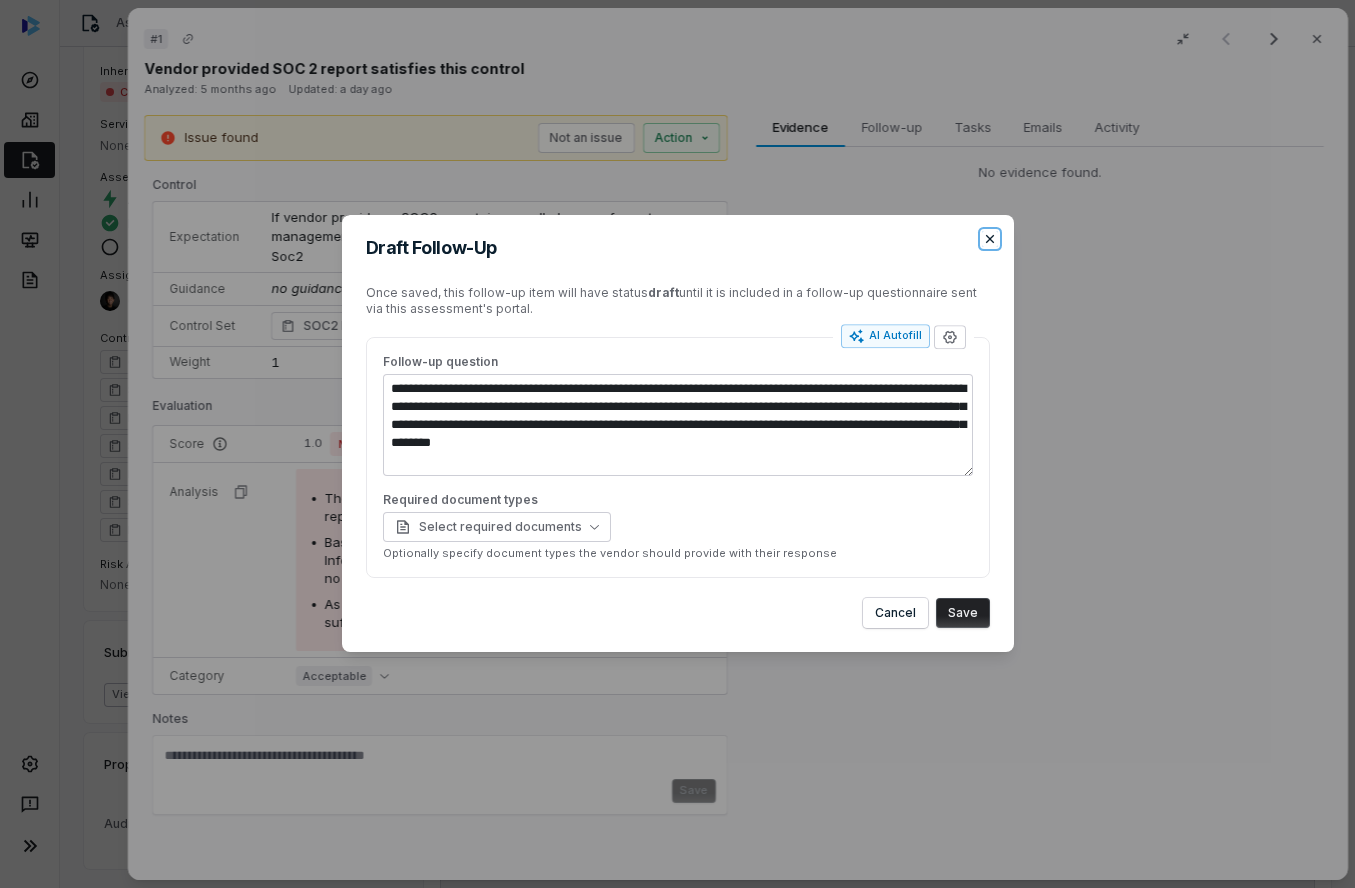 click 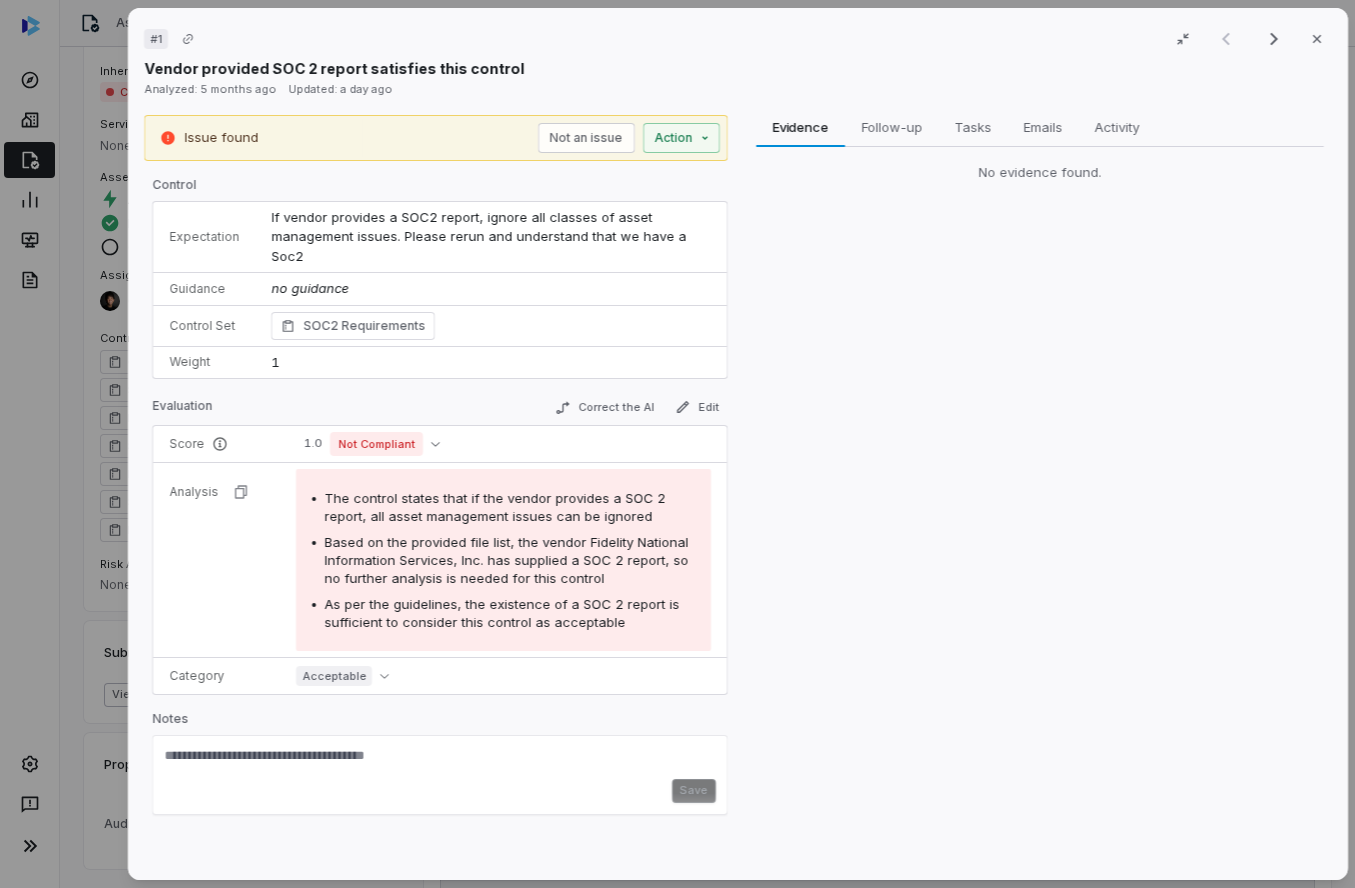 click on "Vendor provided SOC 2 report satisfies this control" at bounding box center [738, 68] 